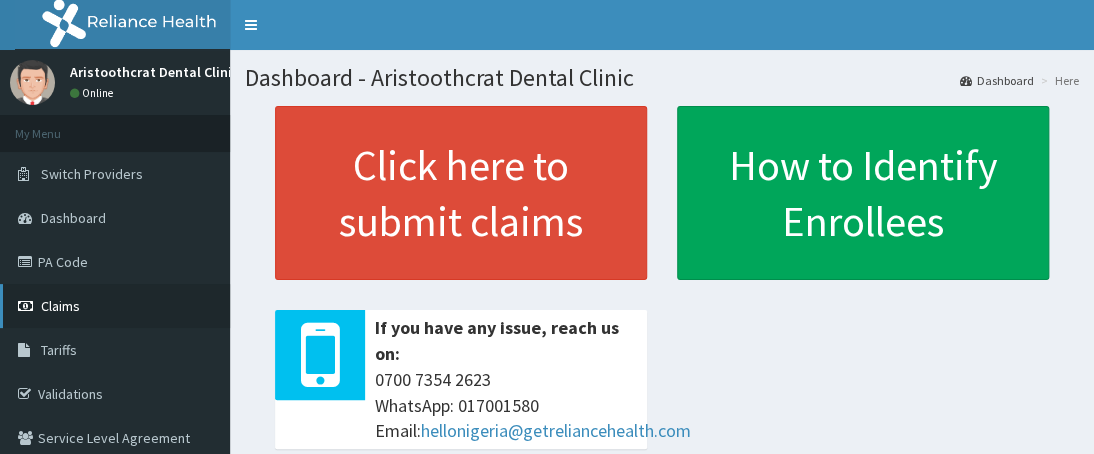 scroll, scrollTop: 0, scrollLeft: 0, axis: both 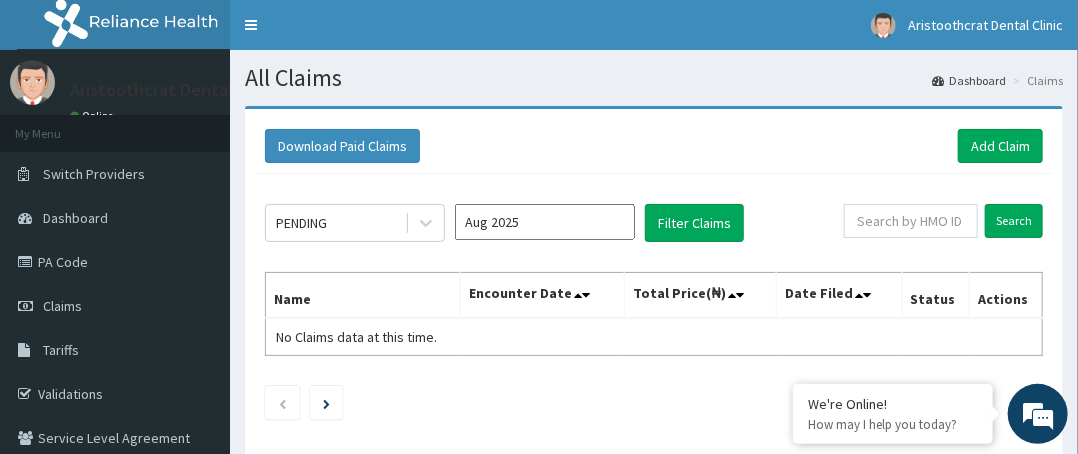 click on "Aug 2025" at bounding box center [545, 222] 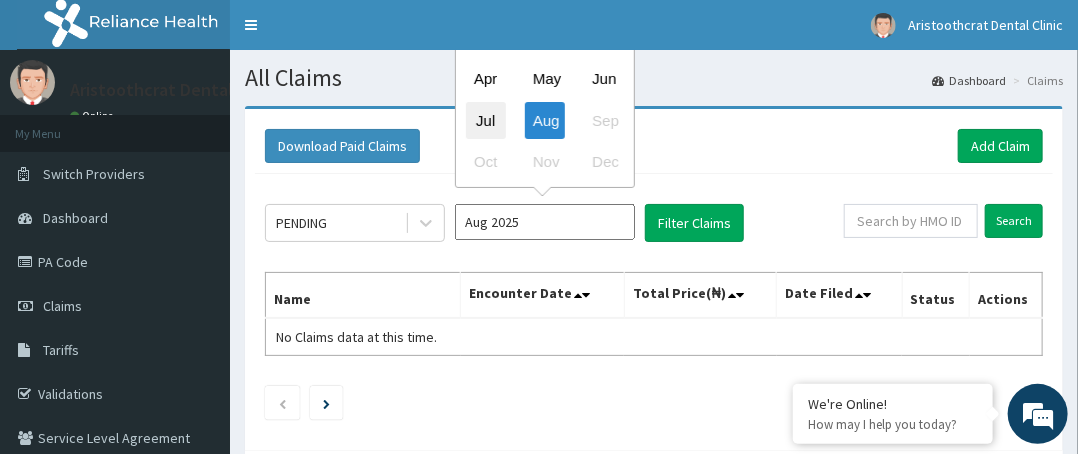 click on "Jul" at bounding box center [486, 120] 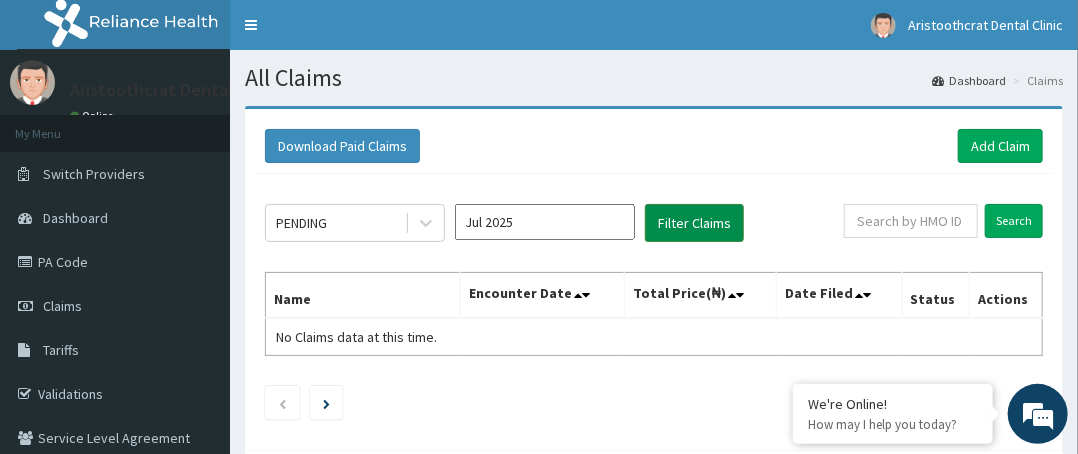 click on "Filter Claims" at bounding box center (694, 223) 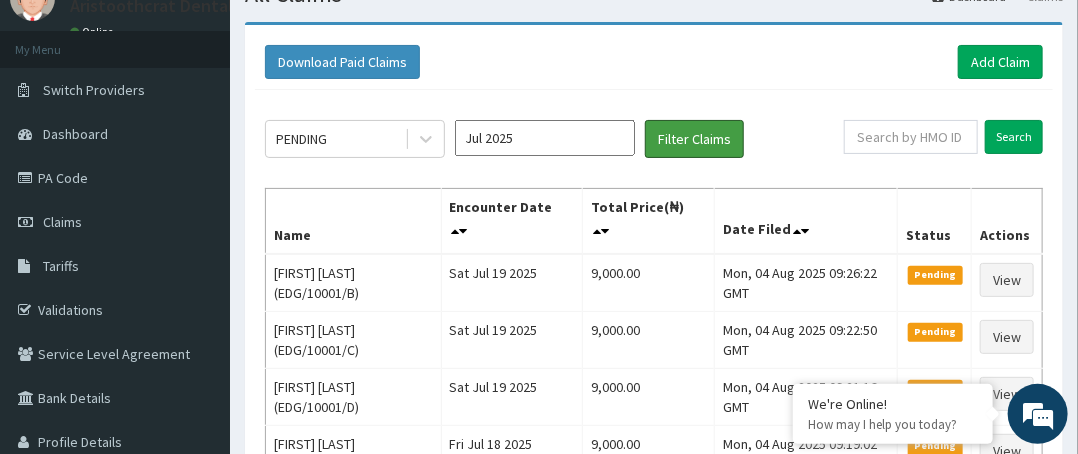 scroll, scrollTop: 300, scrollLeft: 0, axis: vertical 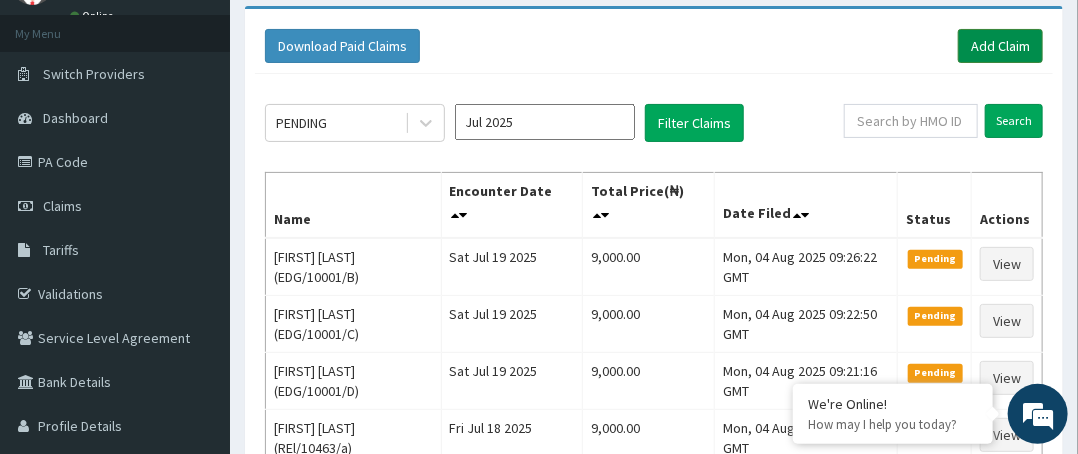click on "Add Claim" at bounding box center (1000, 46) 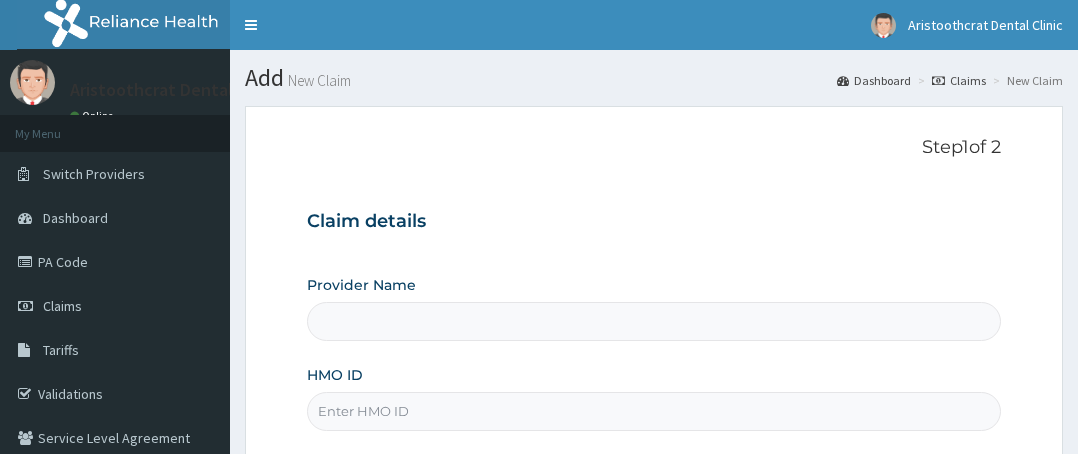 scroll, scrollTop: 200, scrollLeft: 0, axis: vertical 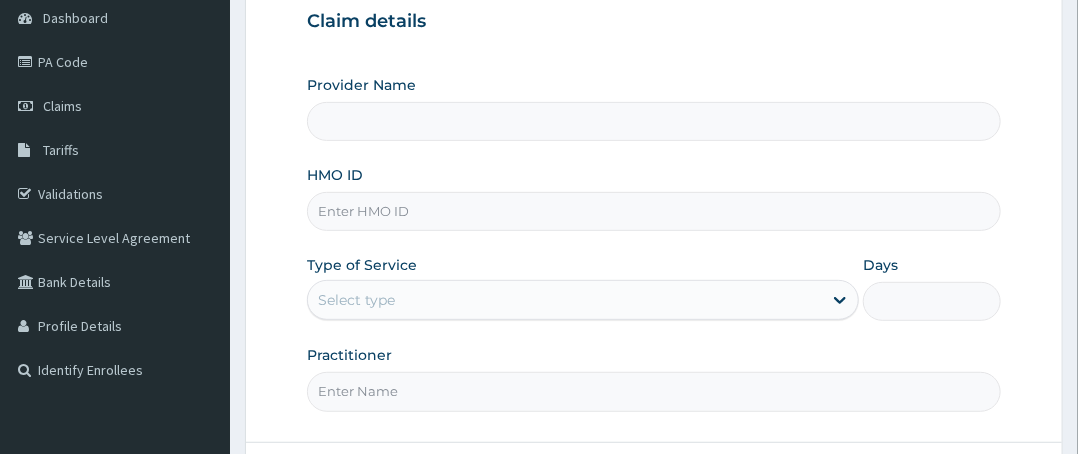 click on "HMO ID" at bounding box center (654, 211) 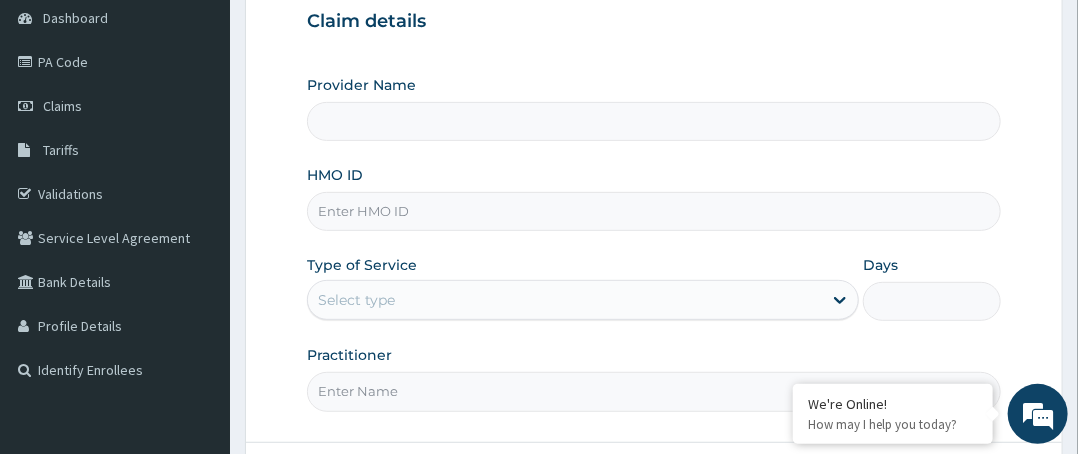 type on "Aristoothcrat Dental Clinic" 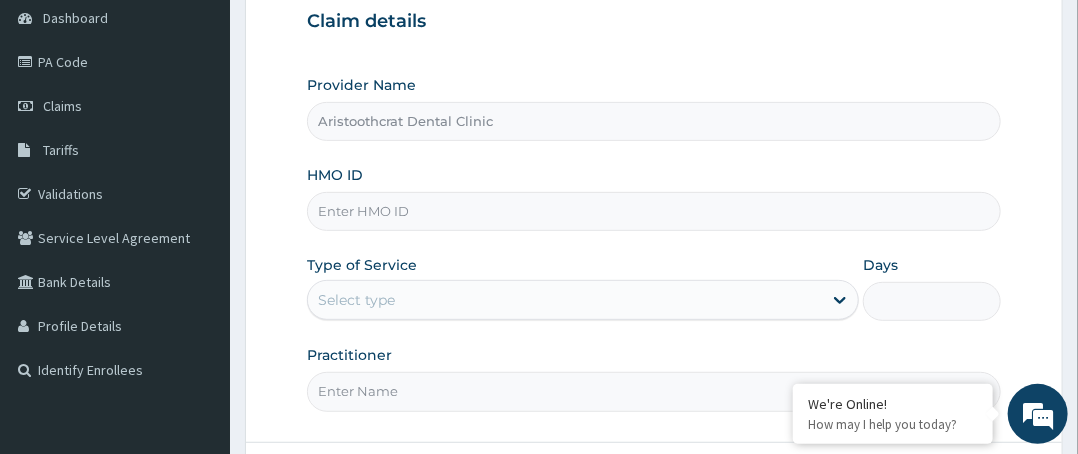paste on "SOA/10004/A" 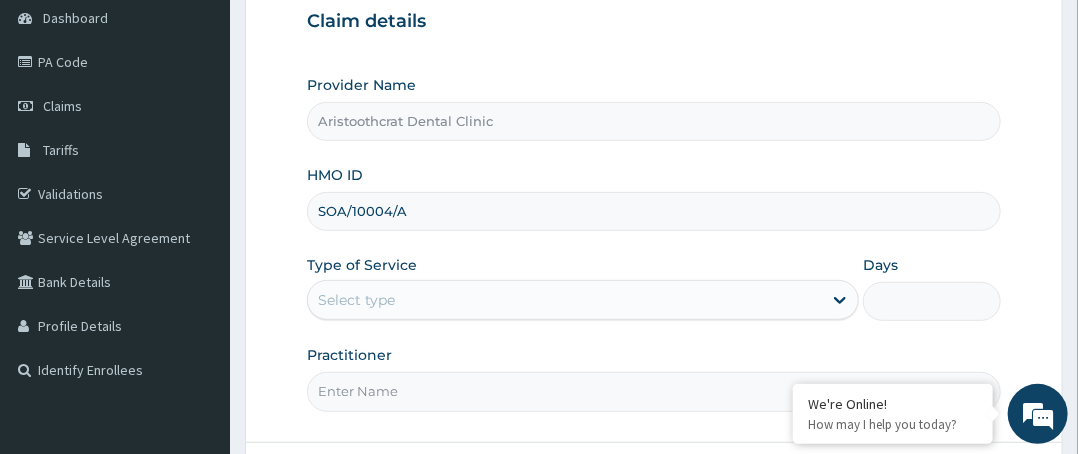 type on "SOA/10004/A" 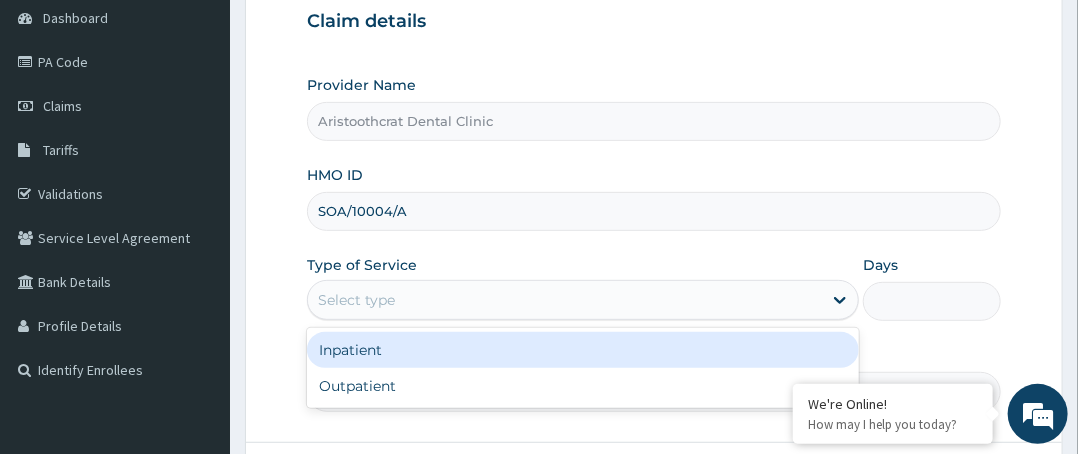 click on "Select type" at bounding box center (356, 300) 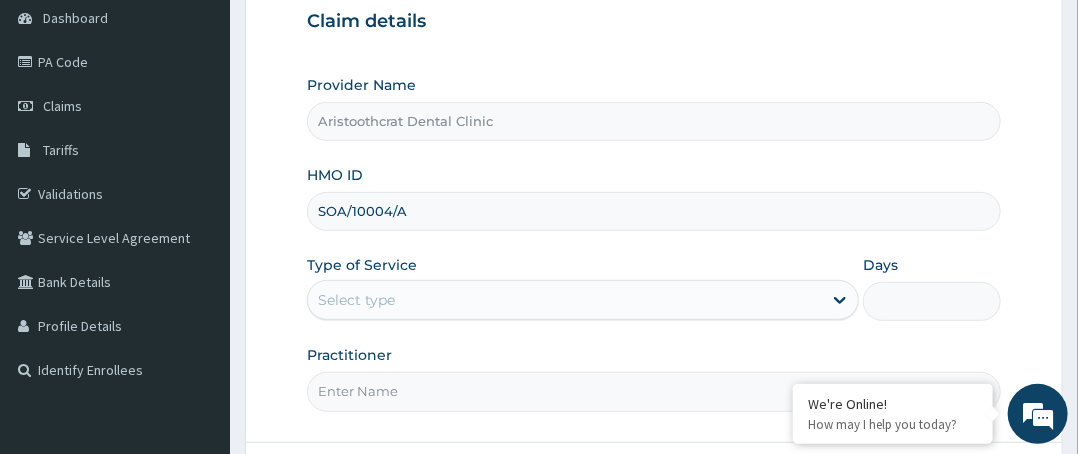 drag, startPoint x: 382, startPoint y: 304, endPoint x: 368, endPoint y: 282, distance: 26.076809 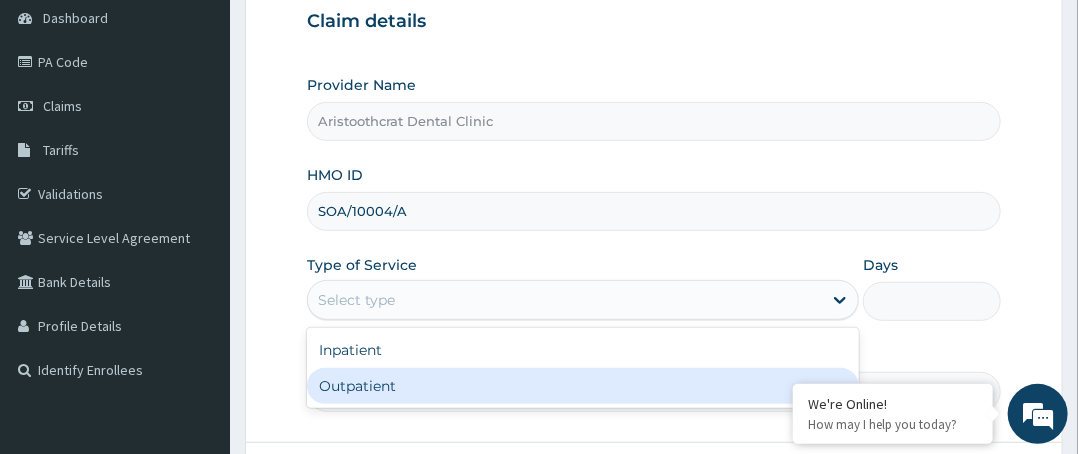 click on "Outpatient" at bounding box center [583, 386] 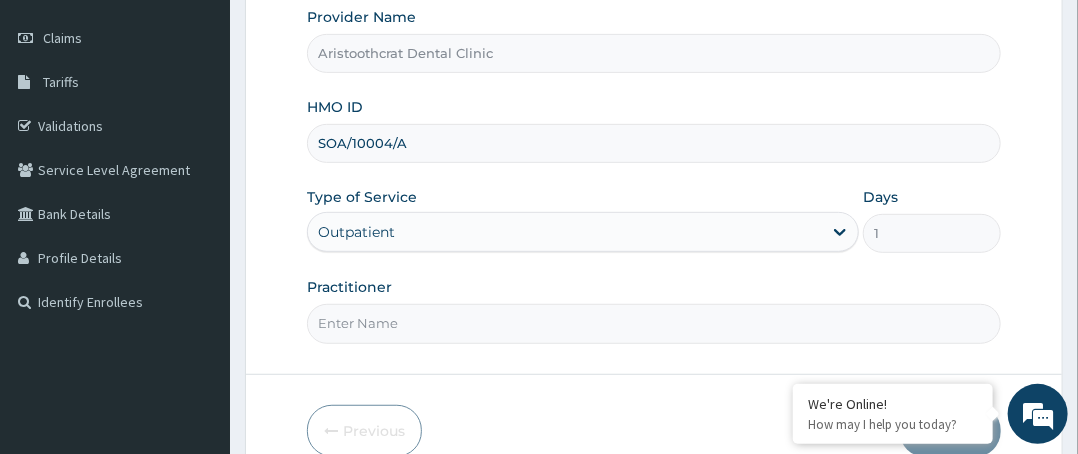 scroll, scrollTop: 364, scrollLeft: 0, axis: vertical 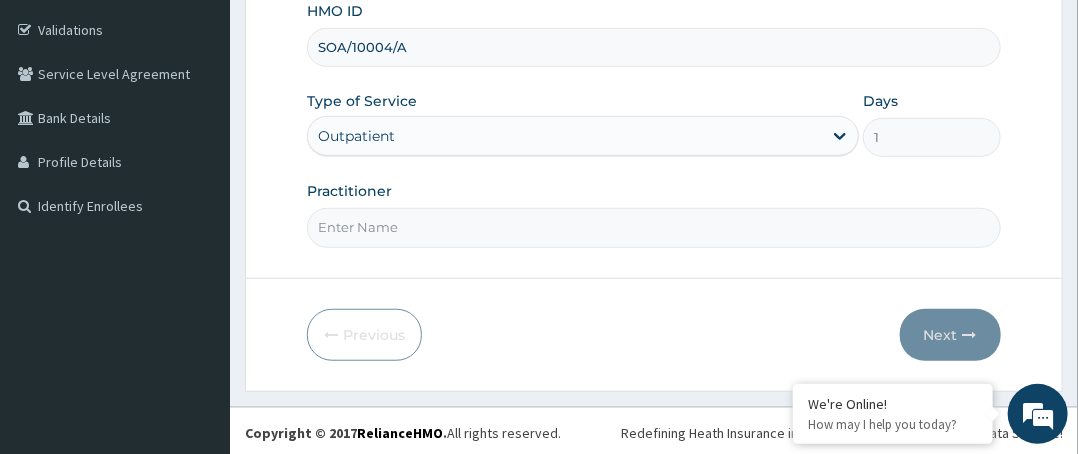 click on "Practitioner" at bounding box center (654, 227) 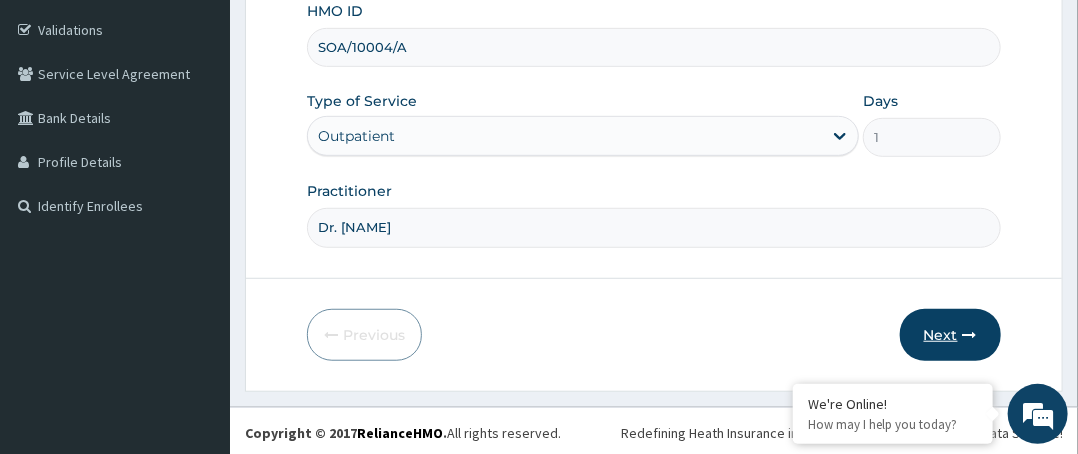 click on "Next" at bounding box center [950, 335] 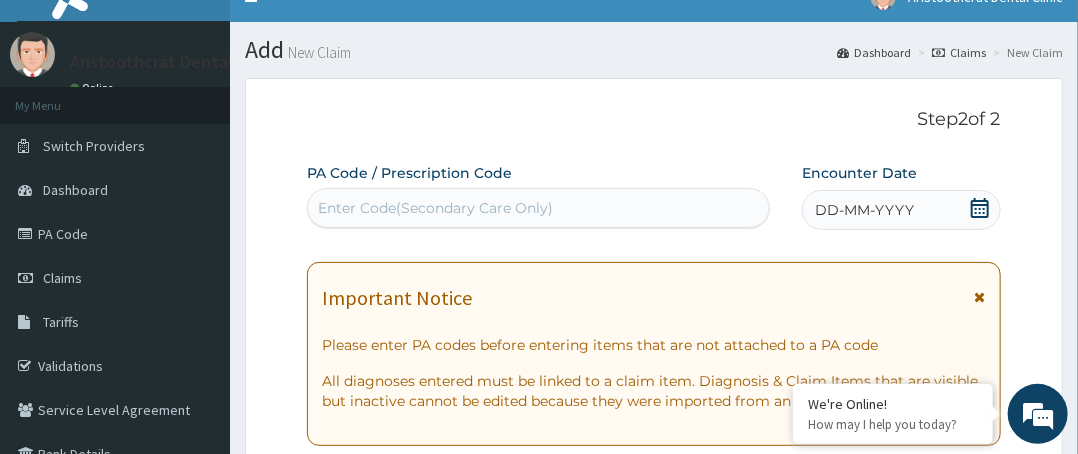 scroll, scrollTop: 0, scrollLeft: 0, axis: both 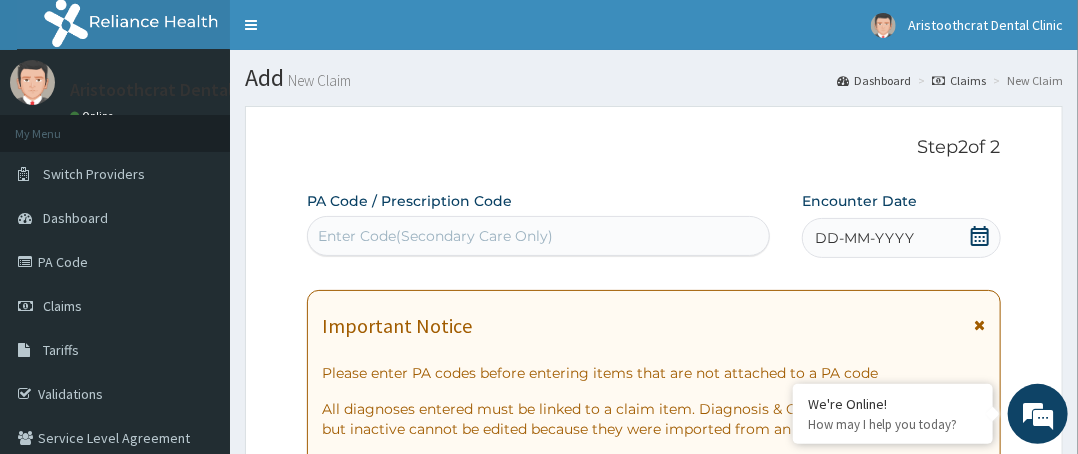 click on "Enter Code(Secondary Care Only)" at bounding box center [435, 236] 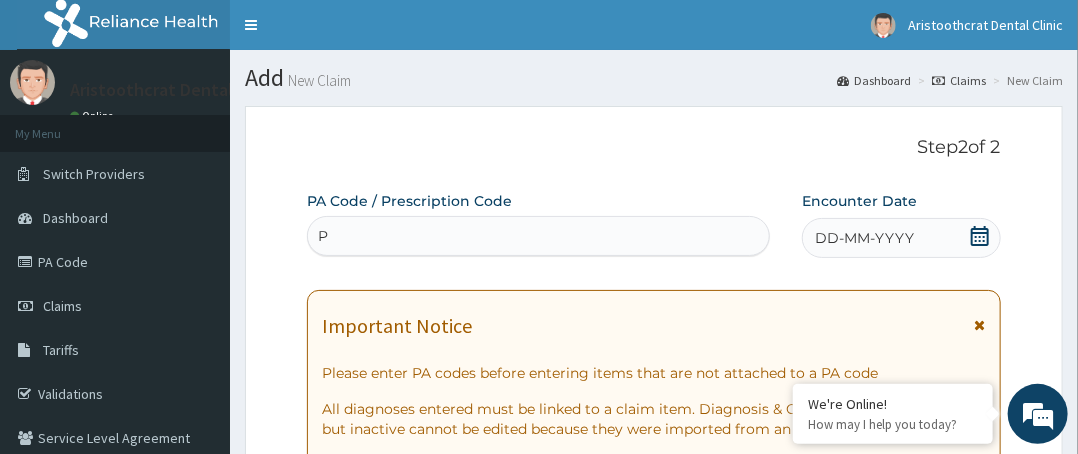 scroll, scrollTop: 0, scrollLeft: 0, axis: both 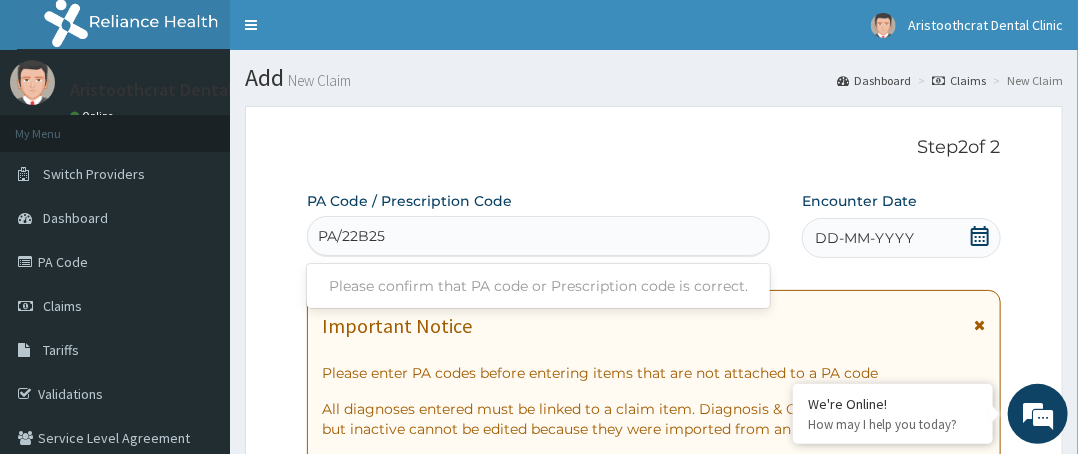 type on "PA/22B25E" 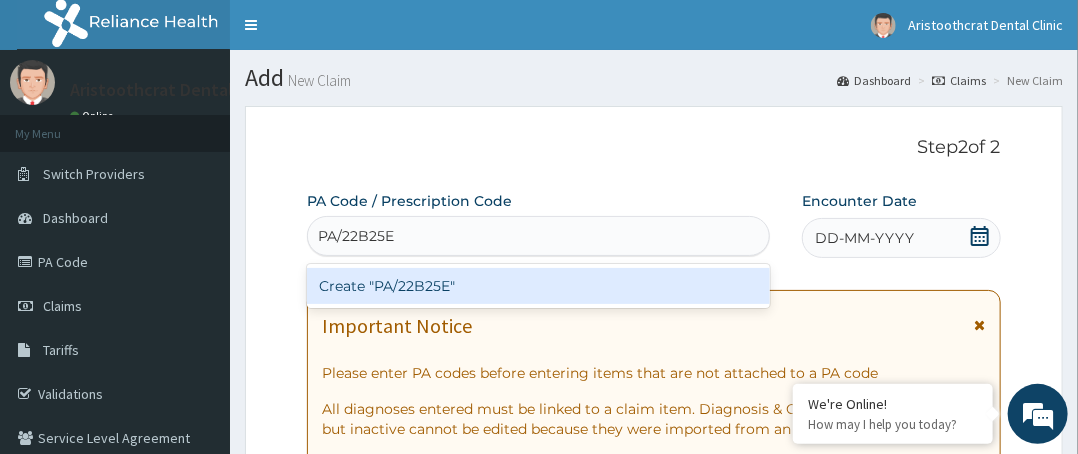 click on "Create "PA/22B25E"" at bounding box center [538, 286] 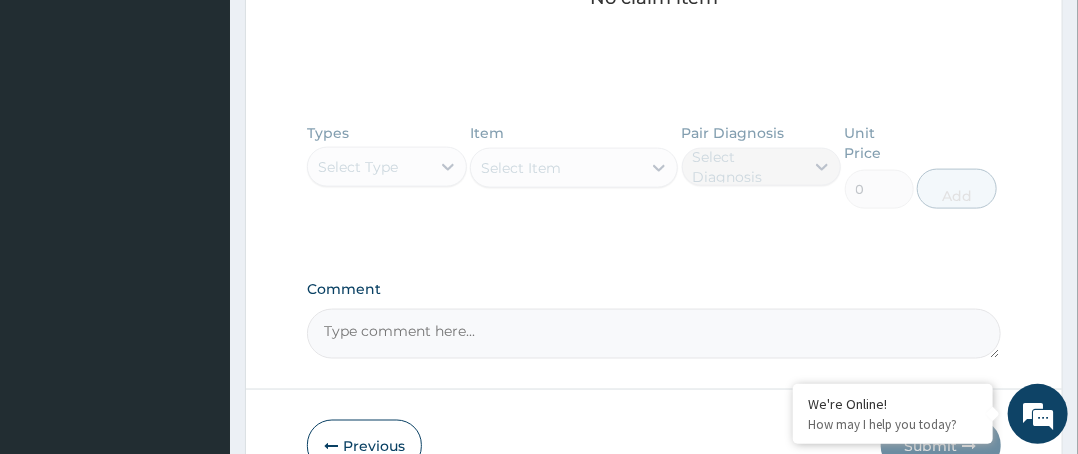 scroll, scrollTop: 1000, scrollLeft: 0, axis: vertical 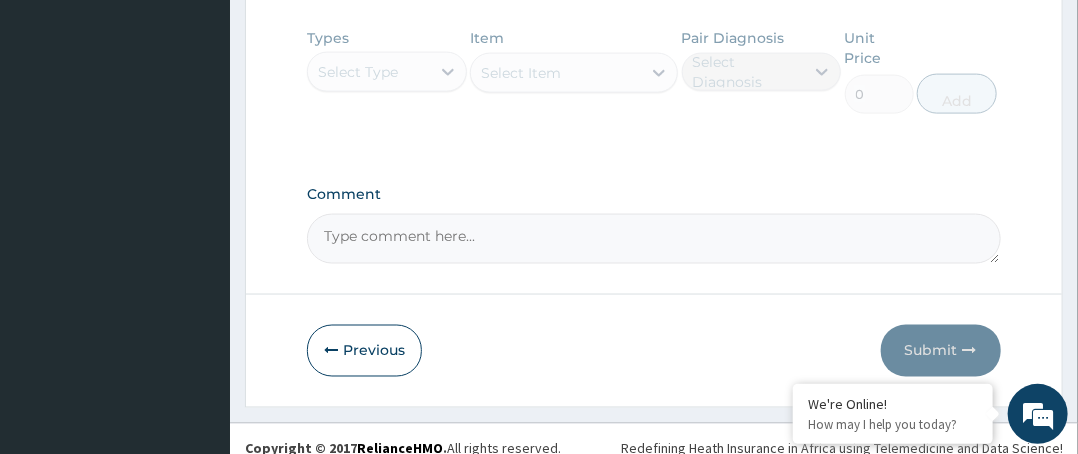 click on "Types Select Type Item Select Item Pair Diagnosis Select Diagnosis Unit Price 0 Add" at bounding box center [654, 86] 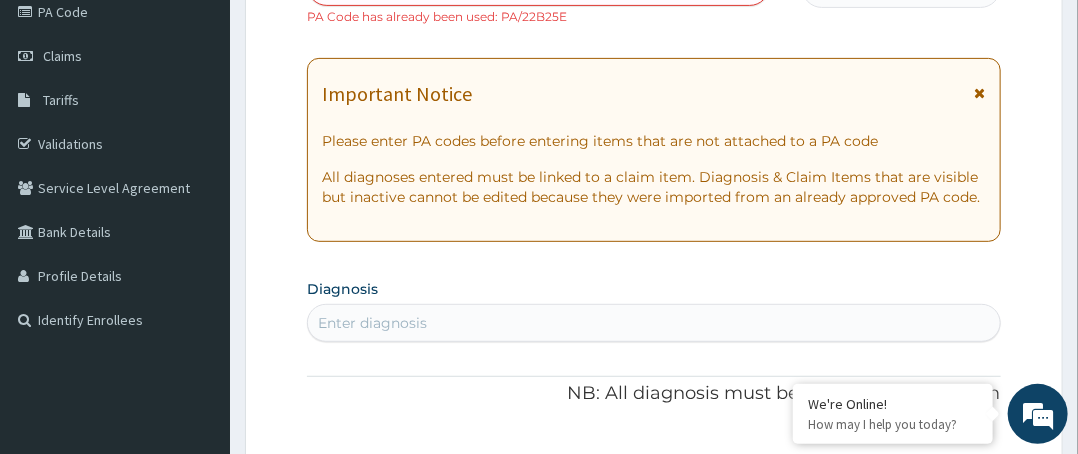 scroll, scrollTop: 0, scrollLeft: 0, axis: both 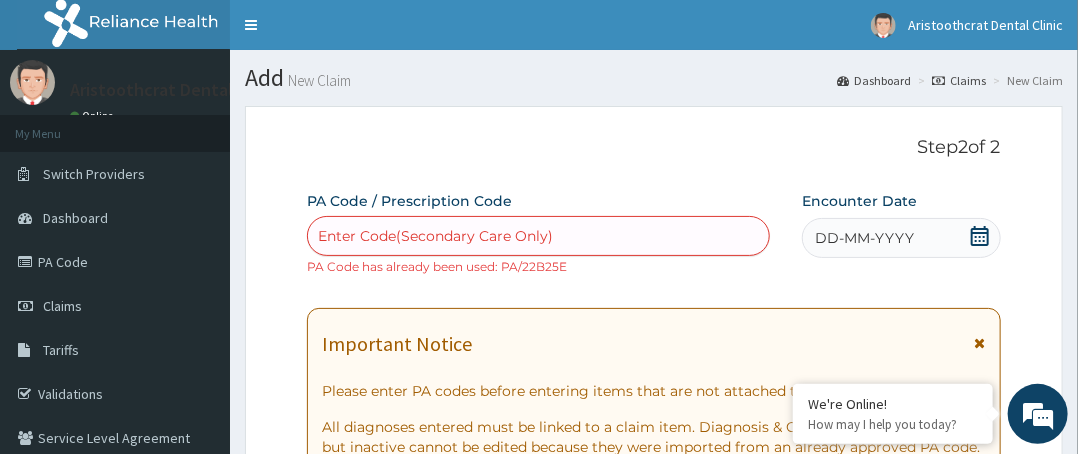 click on "Enter Code(Secondary Care Only)" at bounding box center [435, 236] 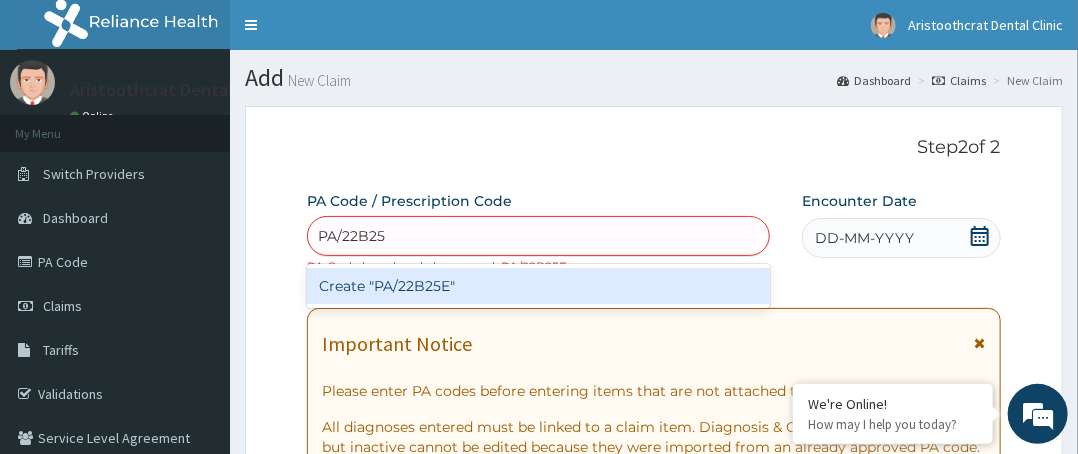 type on "PA/22B25E" 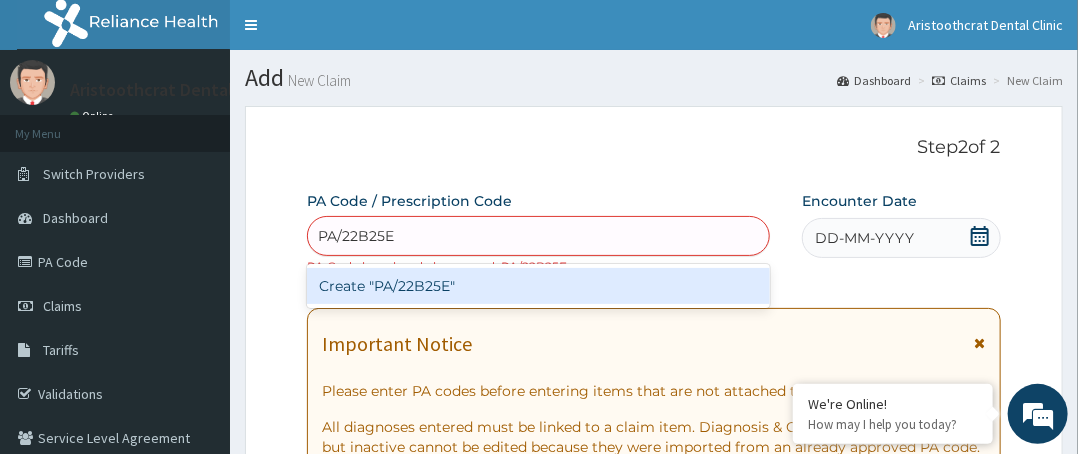 click on "Create "PA/22B25E"" at bounding box center (538, 286) 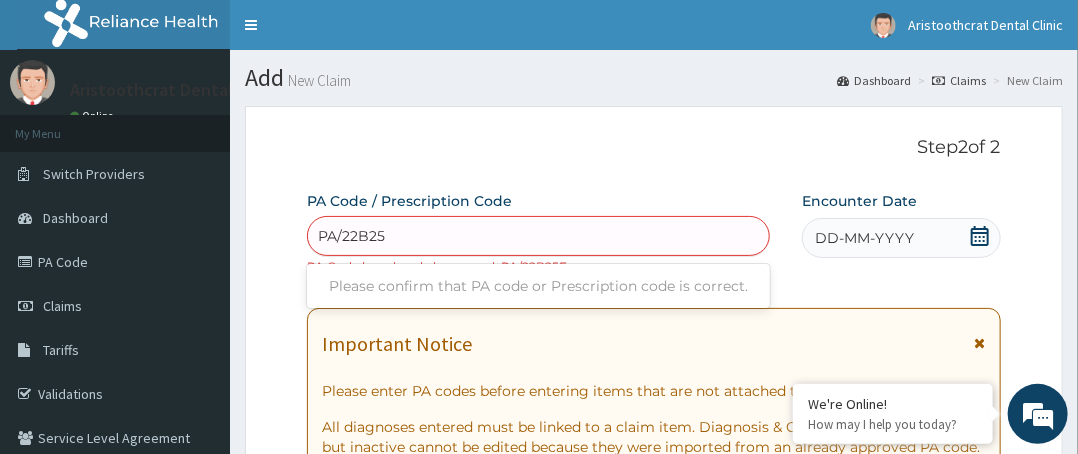 type on "PA/22B25E" 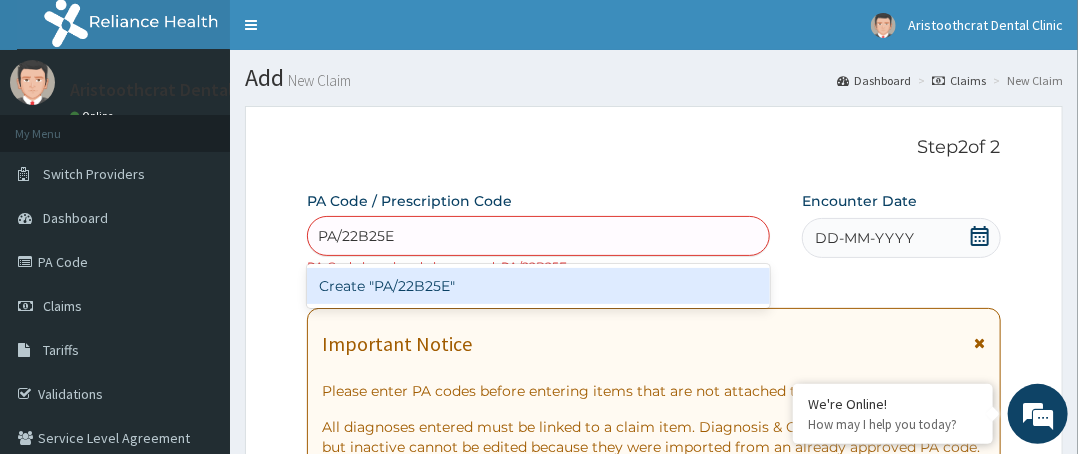 click on "Create "PA/22B25E"" at bounding box center [538, 286] 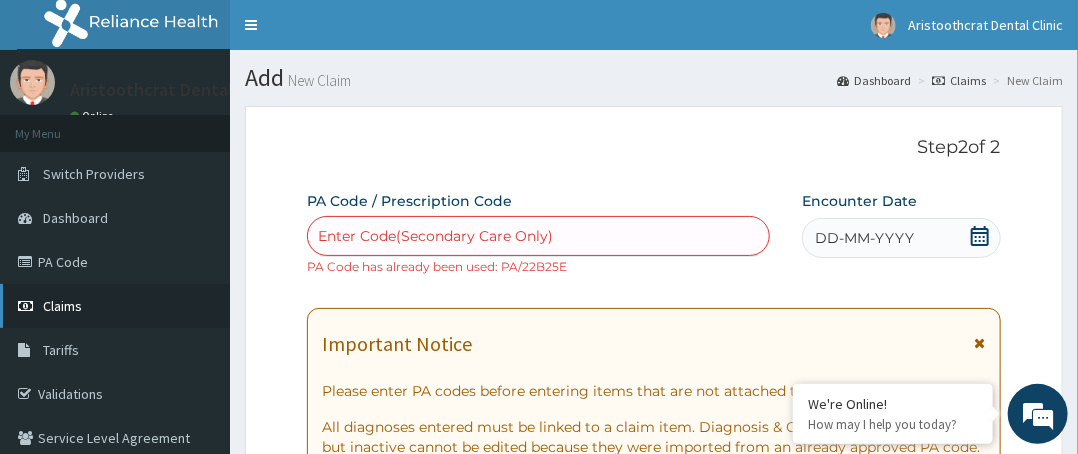 click on "Claims" at bounding box center [115, 306] 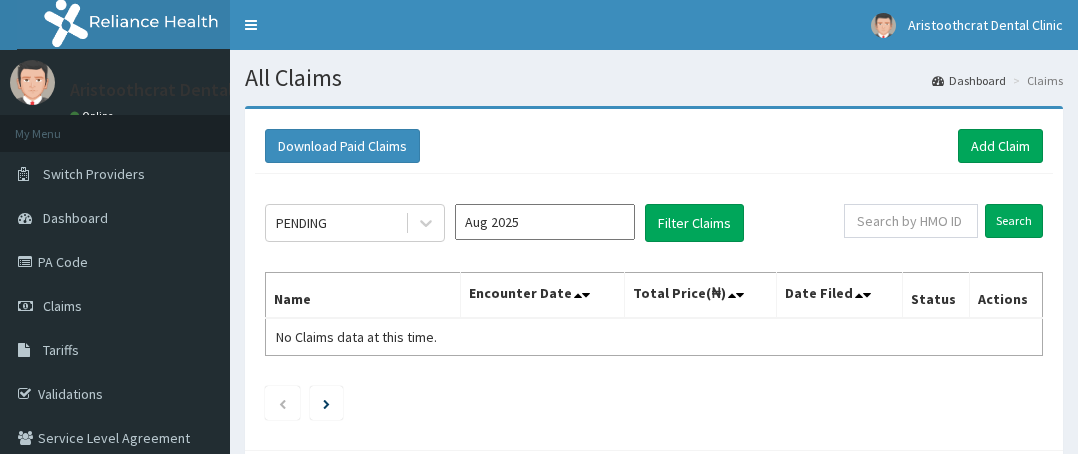 scroll, scrollTop: 0, scrollLeft: 0, axis: both 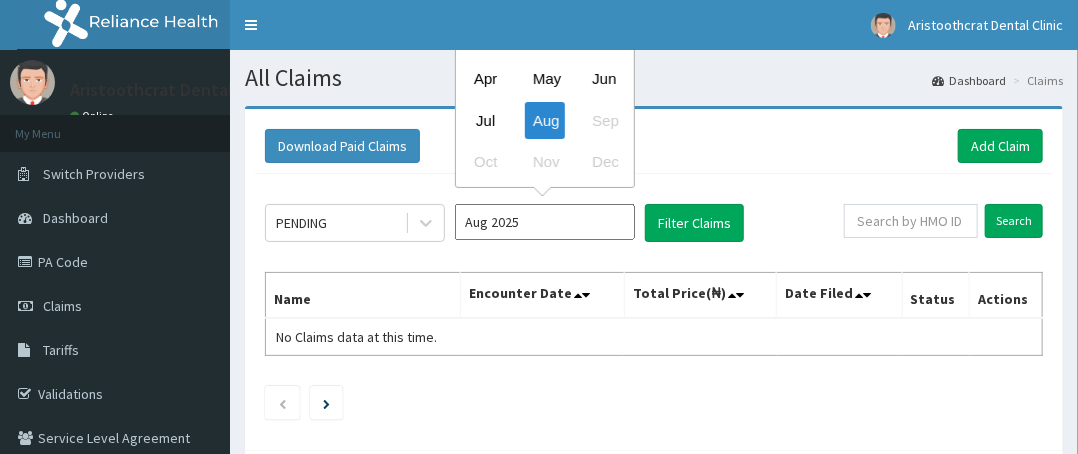 click on "Aug 2025" at bounding box center [545, 222] 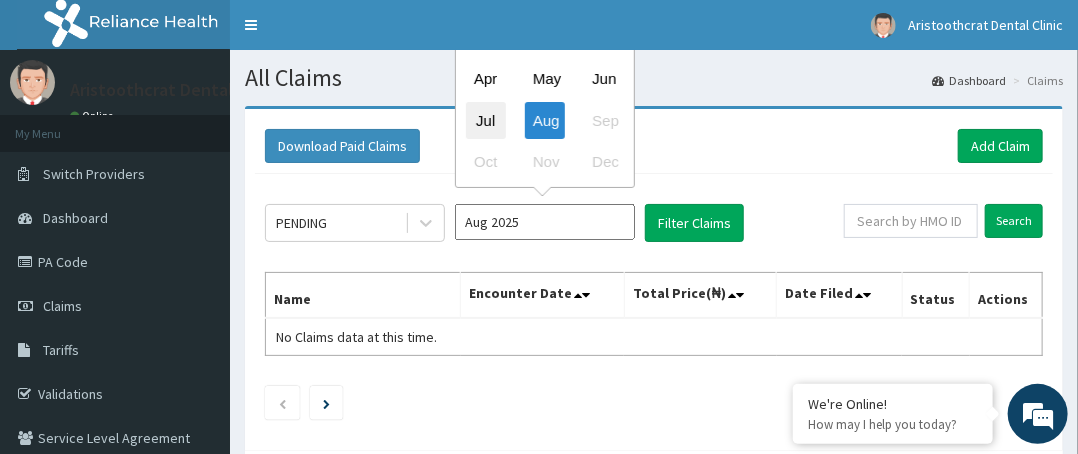 click on "Jul" at bounding box center (486, 120) 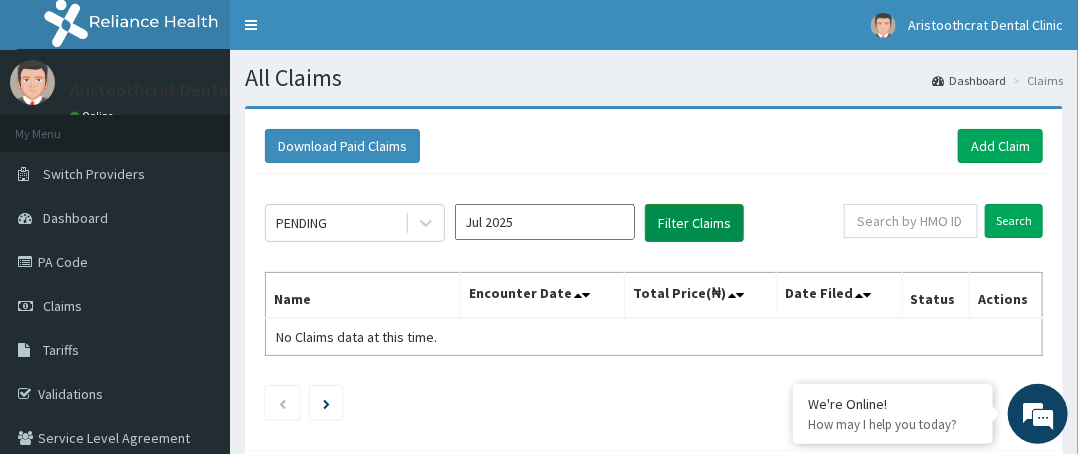 click on "Filter Claims" at bounding box center [694, 223] 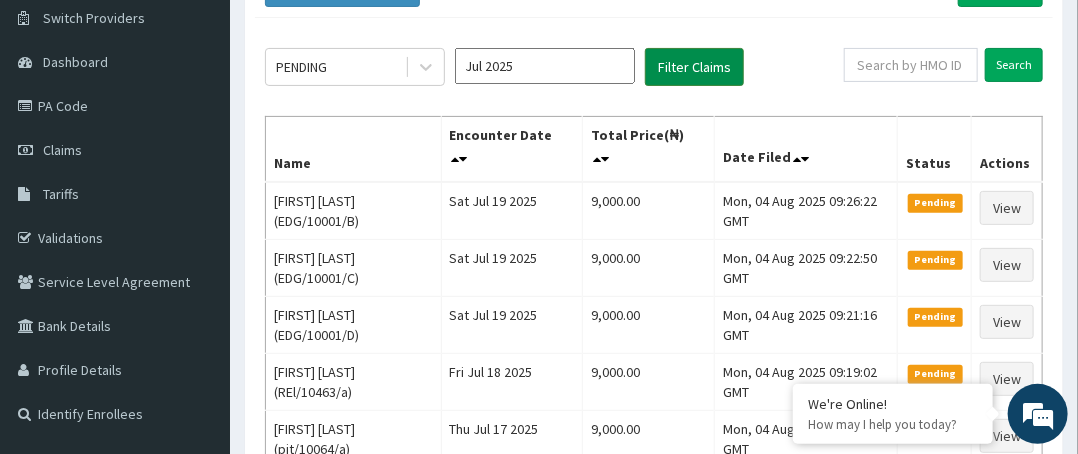 scroll, scrollTop: 200, scrollLeft: 0, axis: vertical 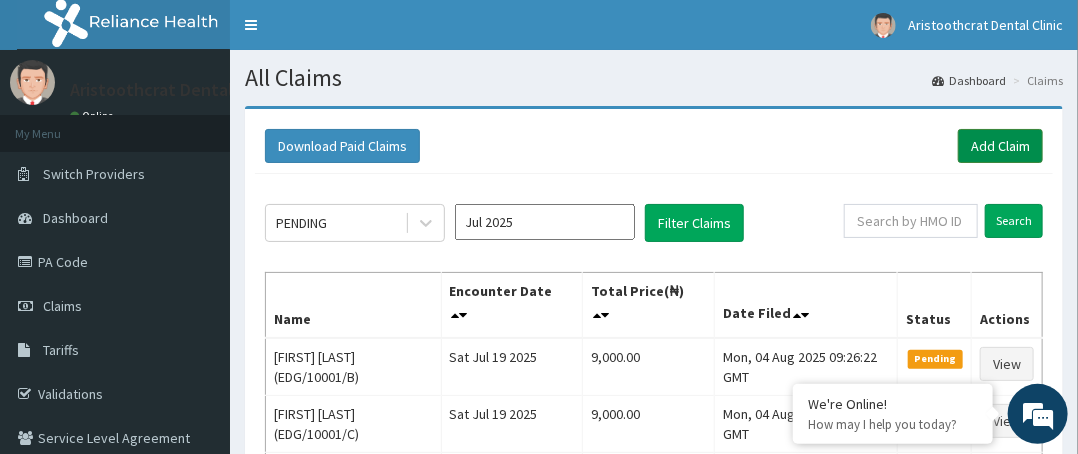 click on "Add Claim" at bounding box center (1000, 146) 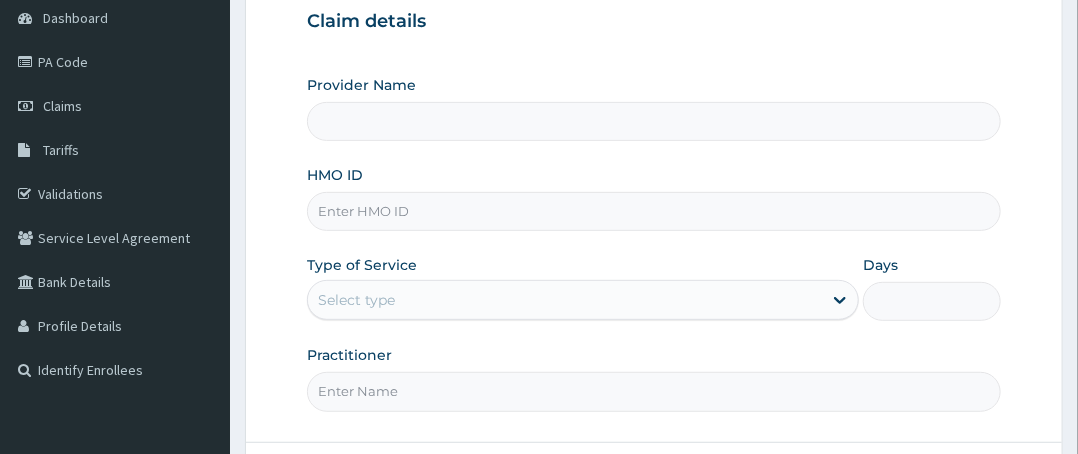 scroll, scrollTop: 0, scrollLeft: 0, axis: both 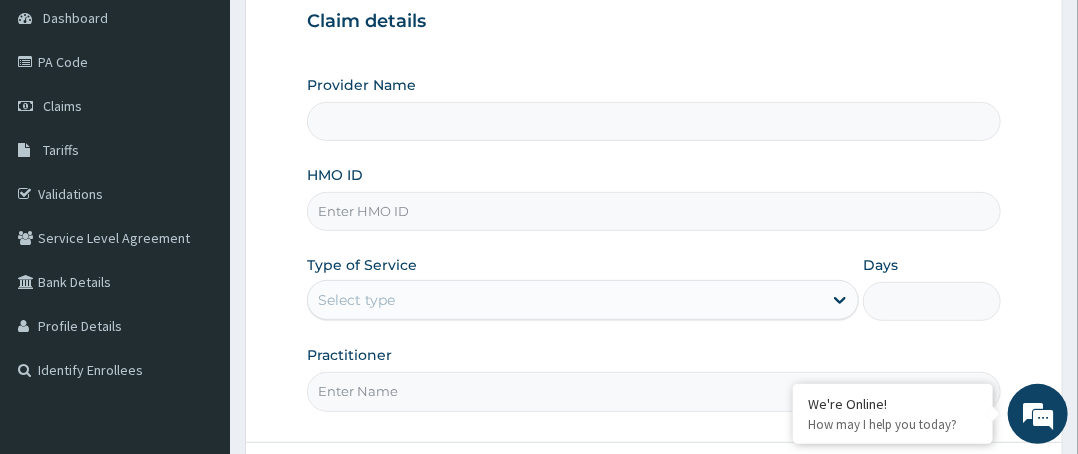 click on "HMO ID" at bounding box center (654, 211) 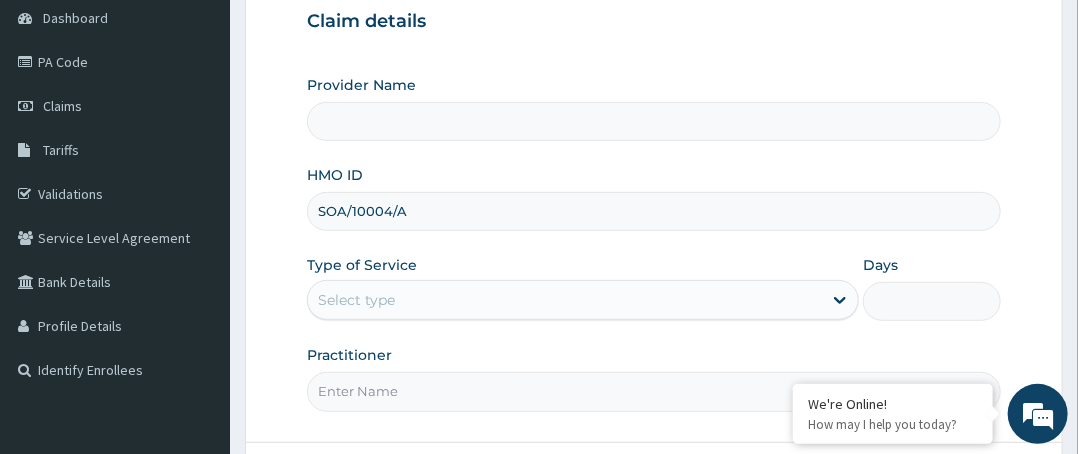 type on "Aristoothcrat Dental Clinic" 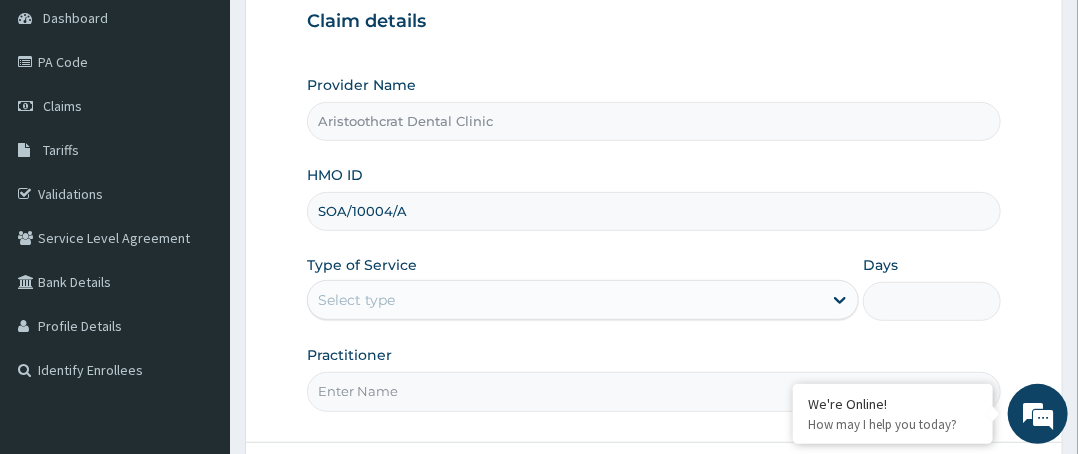 type on "SOA/10004/A" 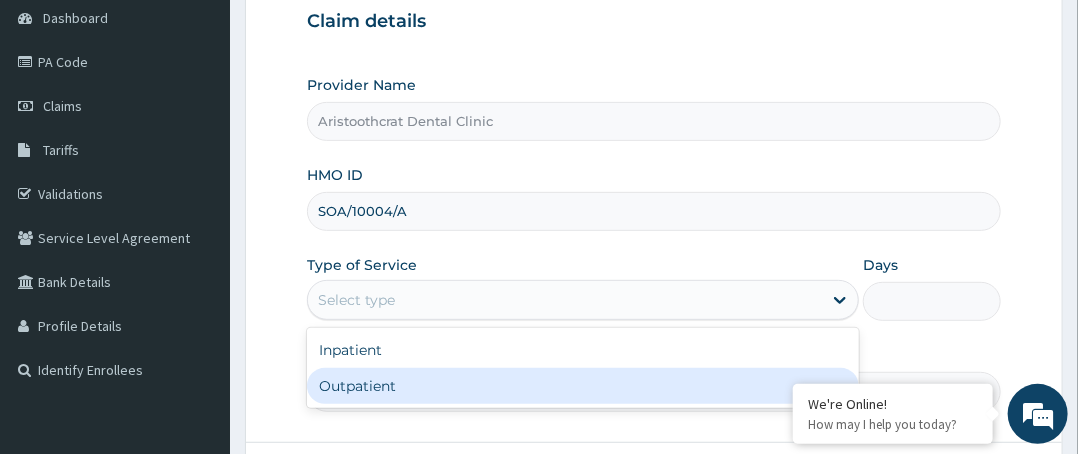 click on "Outpatient" at bounding box center [583, 386] 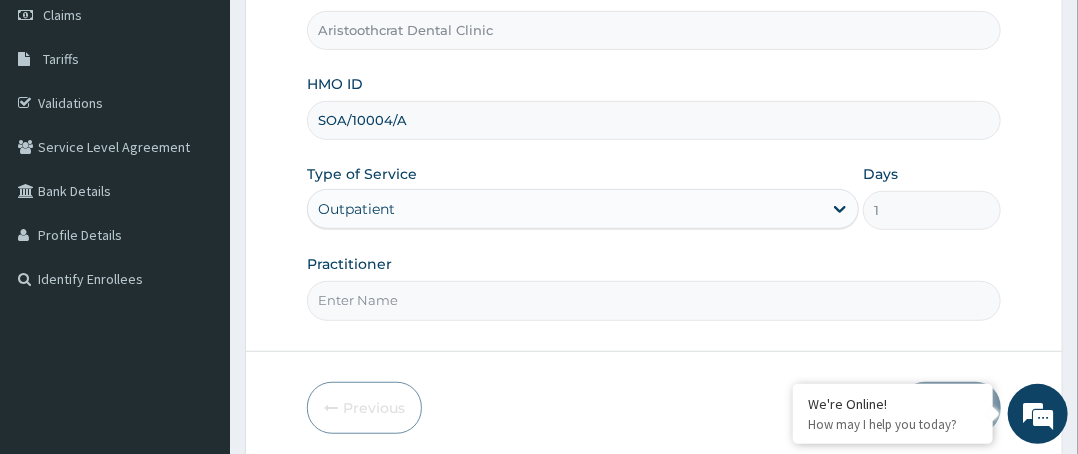 scroll, scrollTop: 364, scrollLeft: 0, axis: vertical 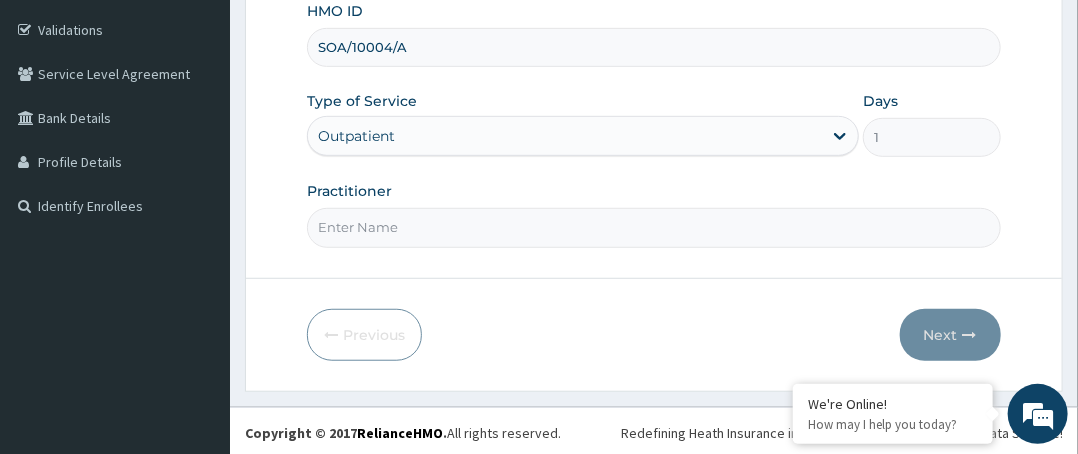 click on "Practitioner" at bounding box center (654, 227) 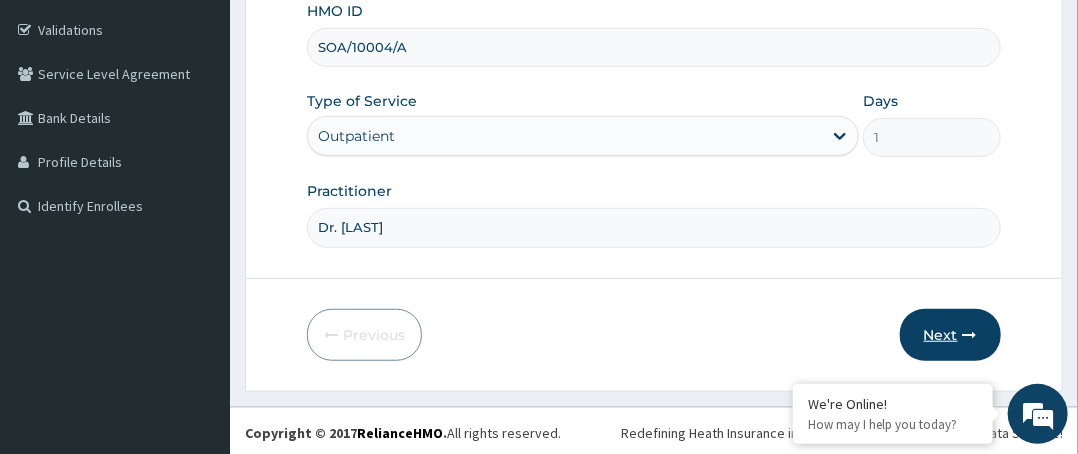 click on "Next" at bounding box center [950, 335] 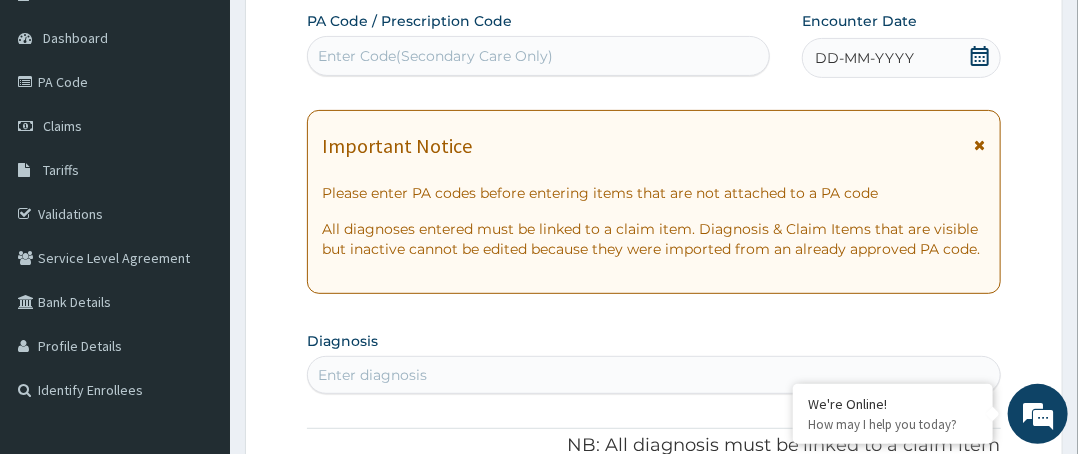 scroll, scrollTop: 0, scrollLeft: 0, axis: both 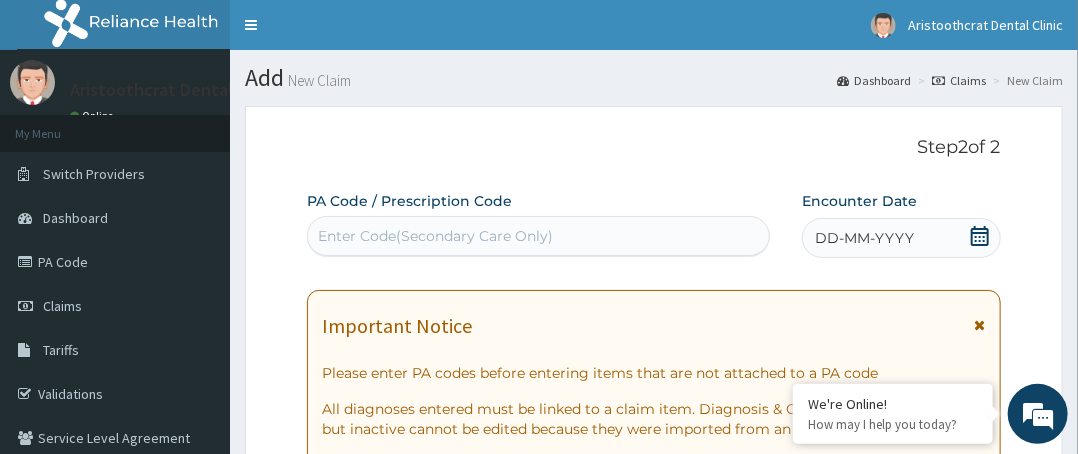 click on "Enter Code(Secondary Care Only)" at bounding box center [435, 236] 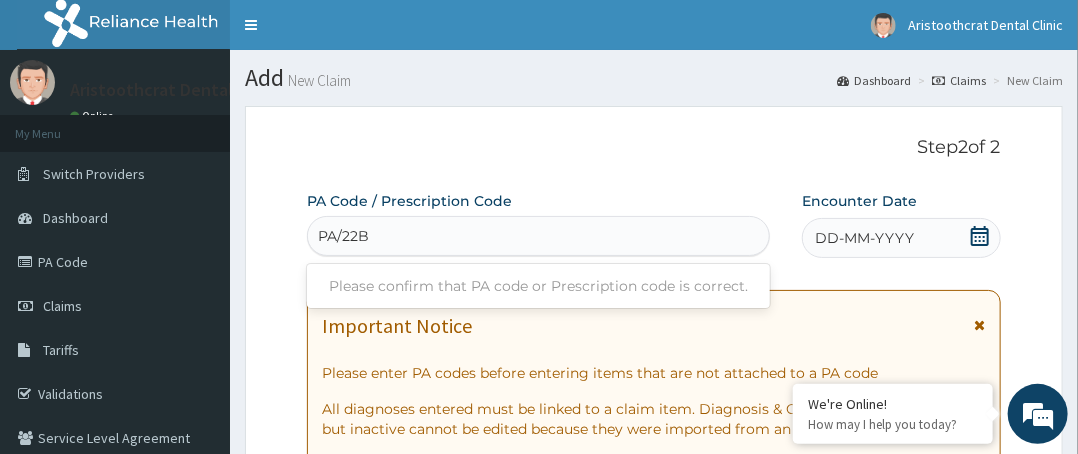 scroll, scrollTop: 0, scrollLeft: 0, axis: both 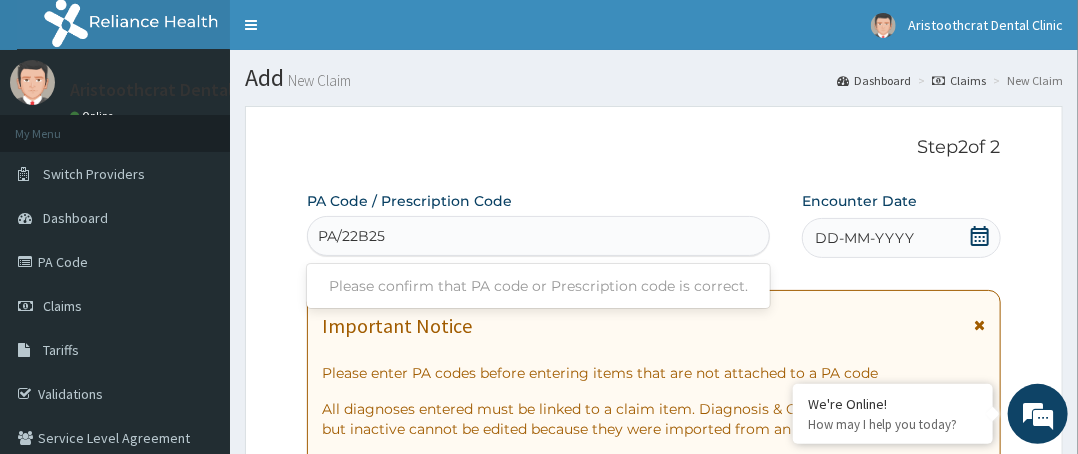 type on "PA/22B25E" 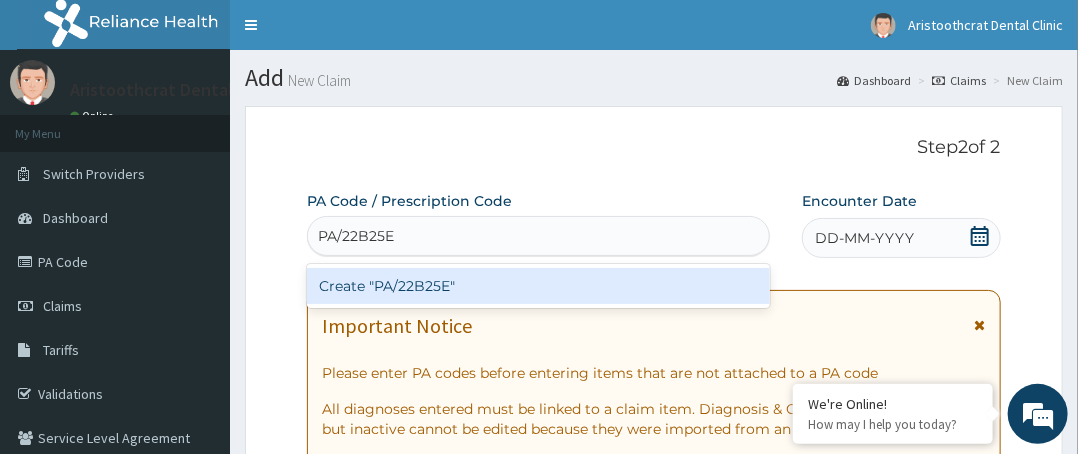 click on "Create "PA/22B25E"" at bounding box center [538, 286] 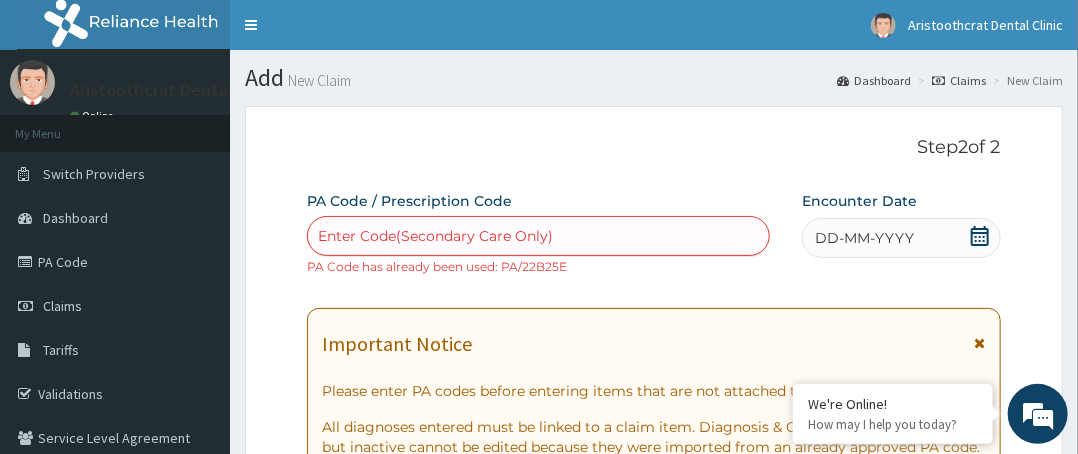 click on "Enter Code(Secondary Care Only)" at bounding box center (435, 236) 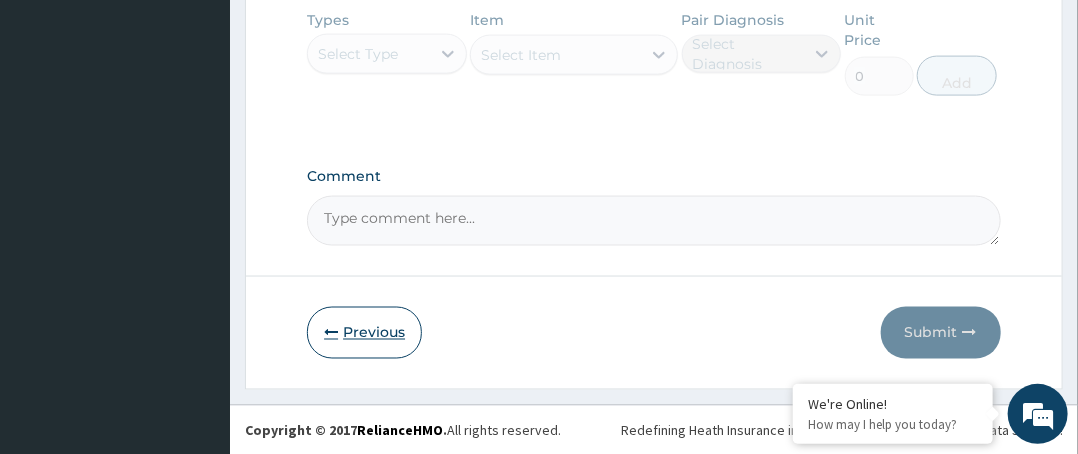 click on "Previous" at bounding box center [364, 333] 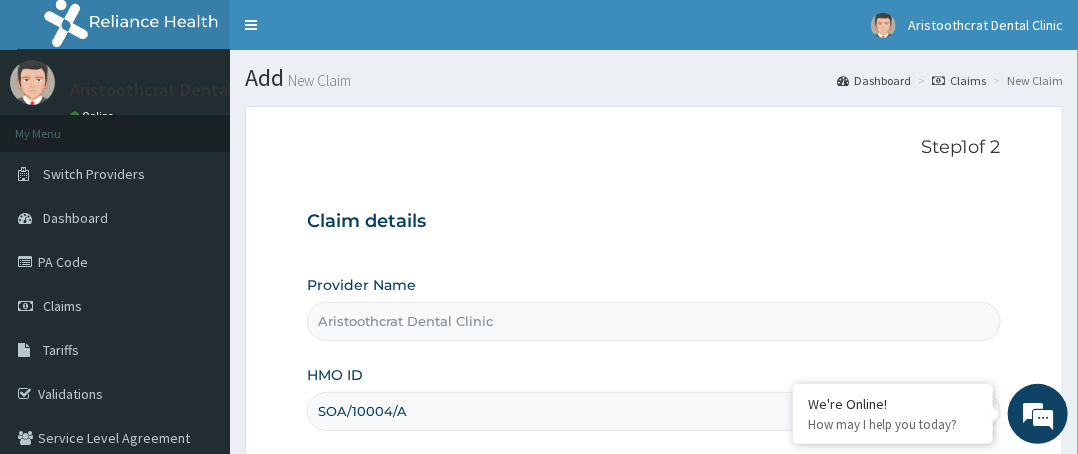 scroll, scrollTop: 200, scrollLeft: 0, axis: vertical 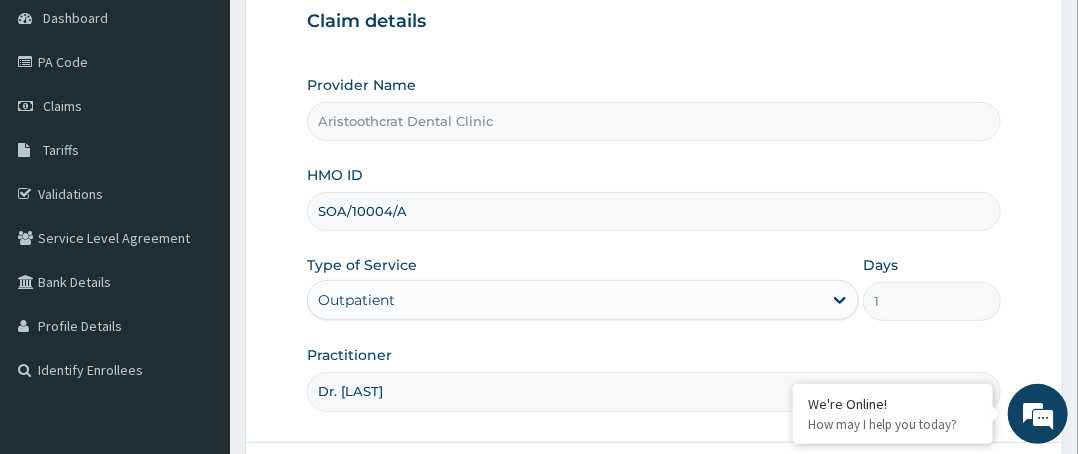 drag, startPoint x: 436, startPoint y: 210, endPoint x: 284, endPoint y: 199, distance: 152.3975 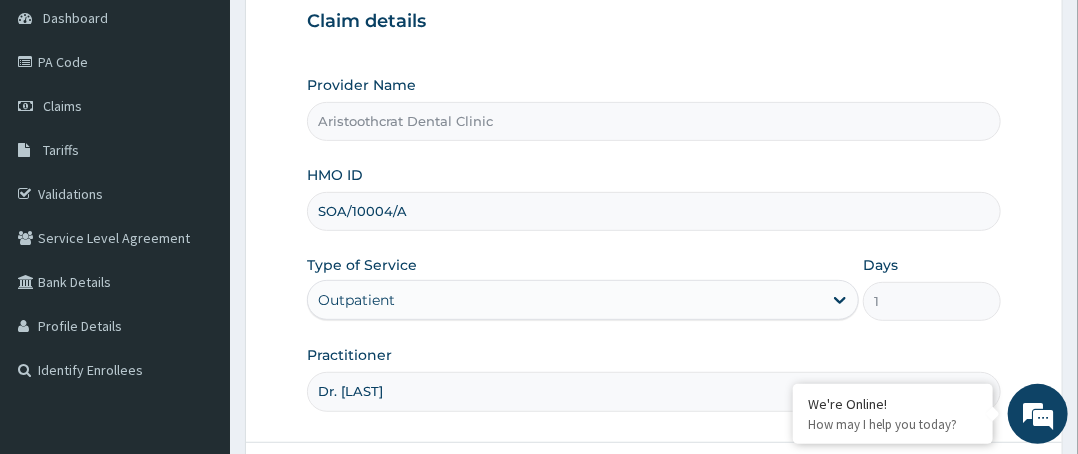 paste on "rbn/10014/a" 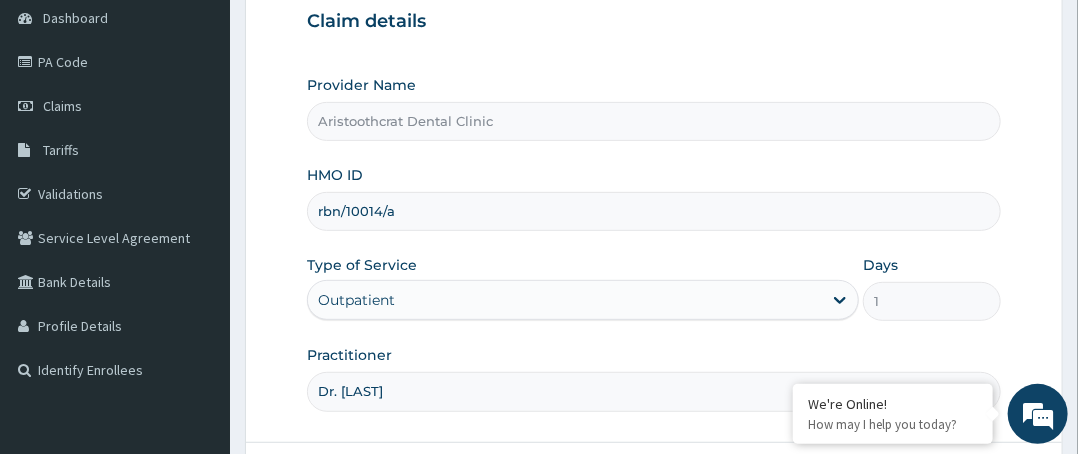 scroll, scrollTop: 364, scrollLeft: 0, axis: vertical 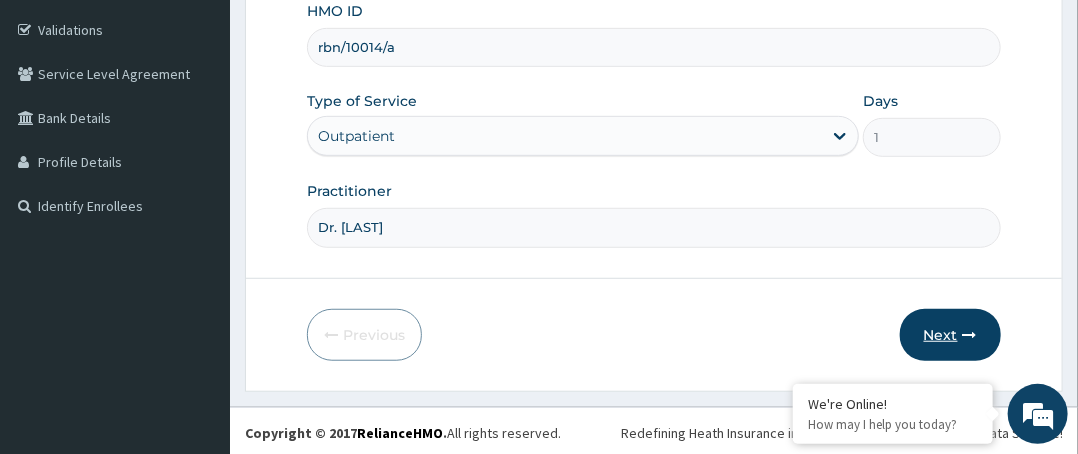 type on "rbn/10014/a" 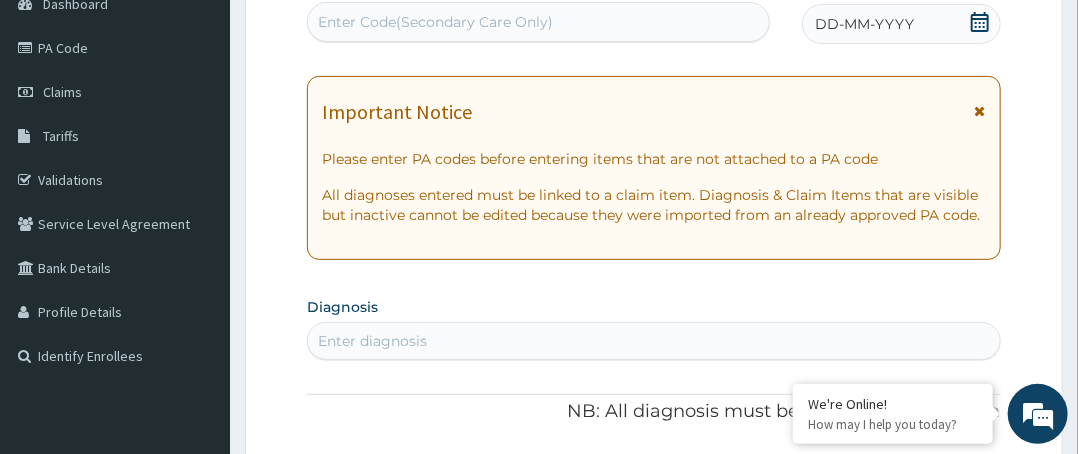 scroll, scrollTop: 64, scrollLeft: 0, axis: vertical 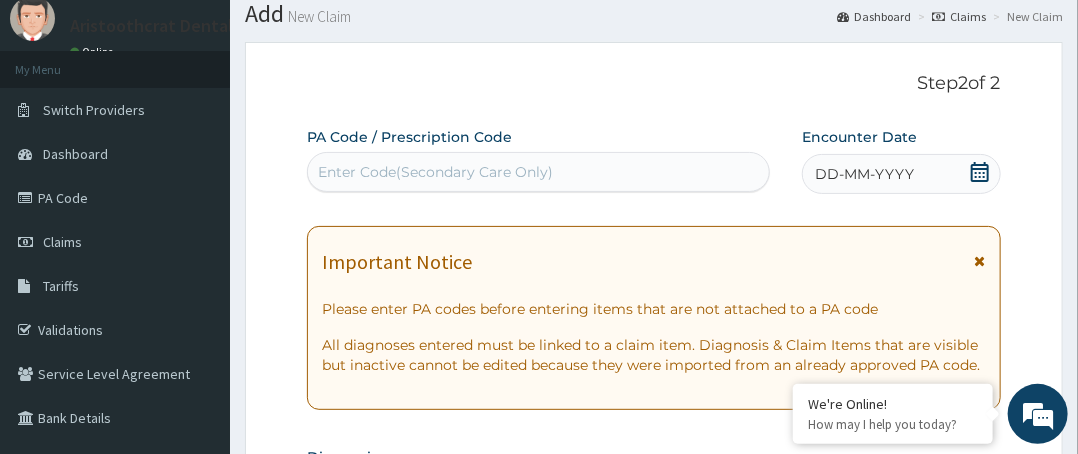 click on "Enter Code(Secondary Care Only)" at bounding box center [435, 172] 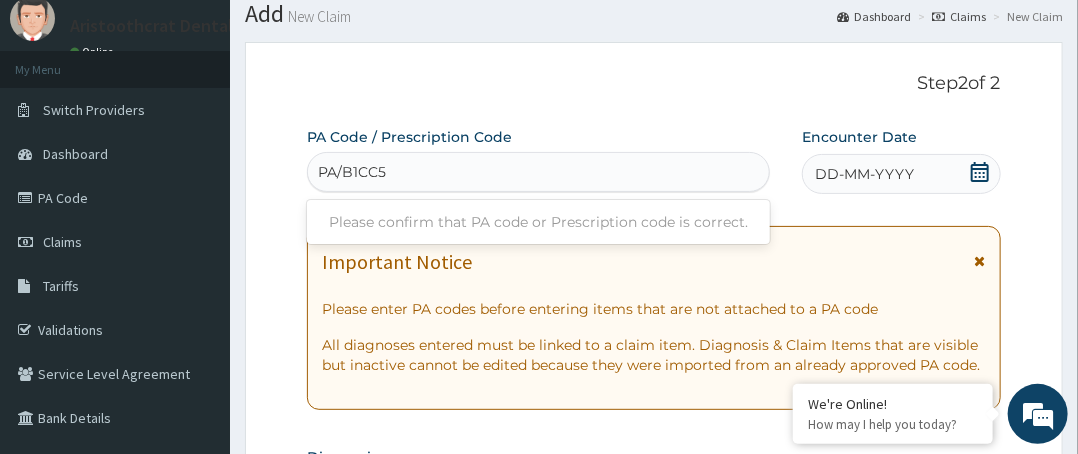 type on "PA/B1CC5C" 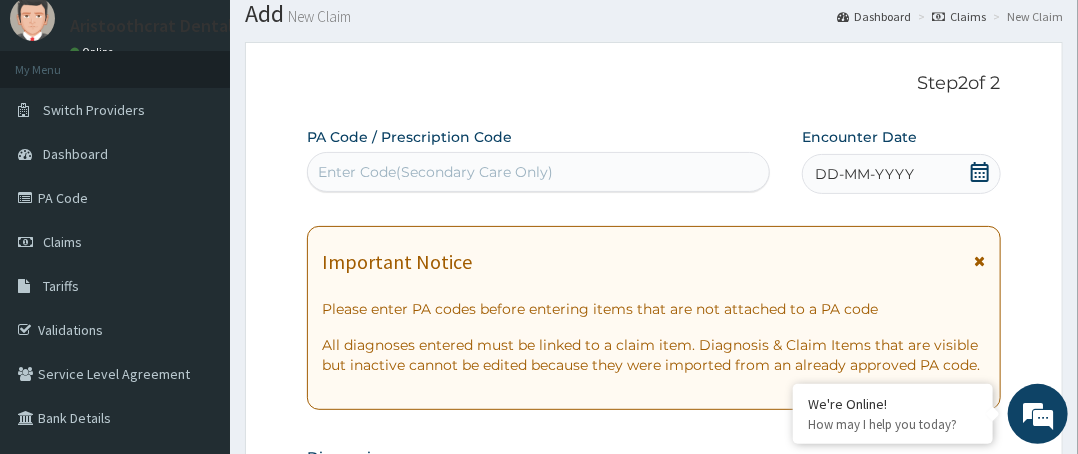 click on "Enter Code(Secondary Care Only)" at bounding box center [538, 172] 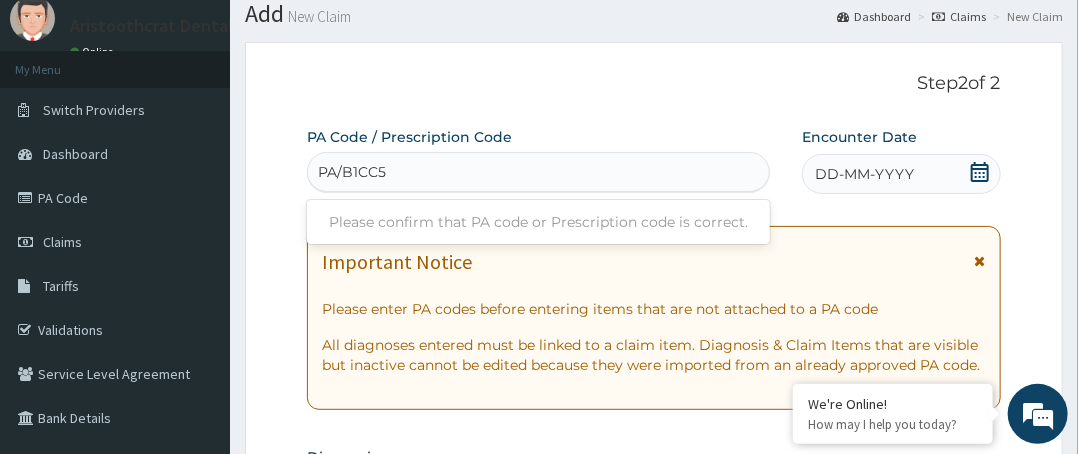 type on "PA/B1CC5C" 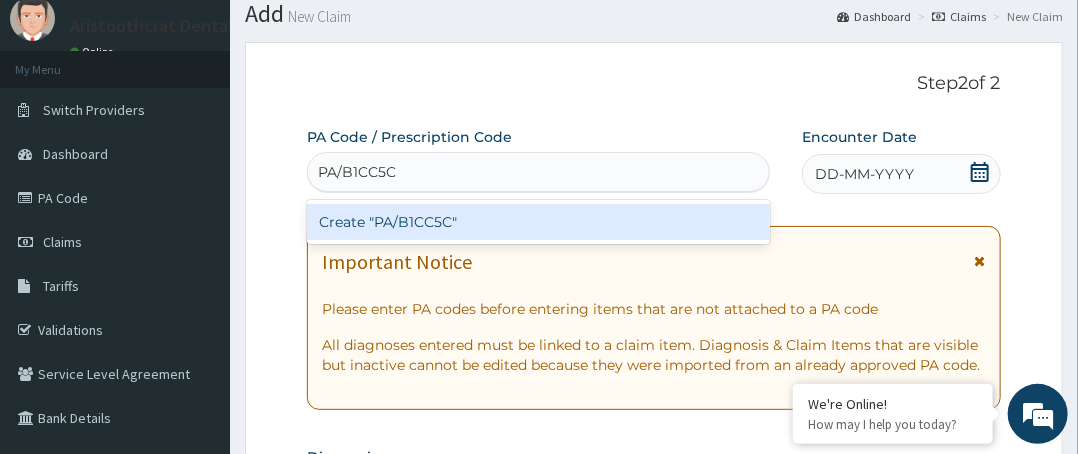 click on "Create "PA/B1CC5C"" at bounding box center [538, 222] 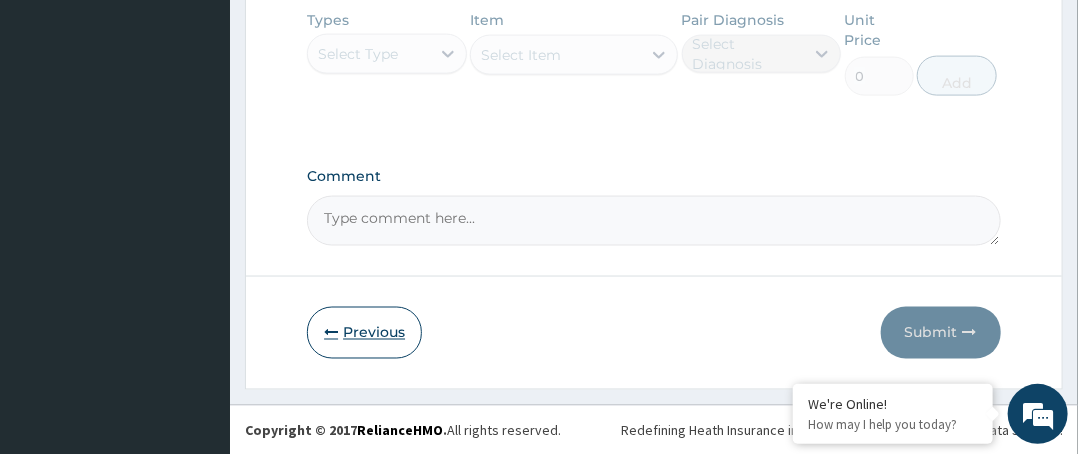 click on "Previous" at bounding box center (364, 333) 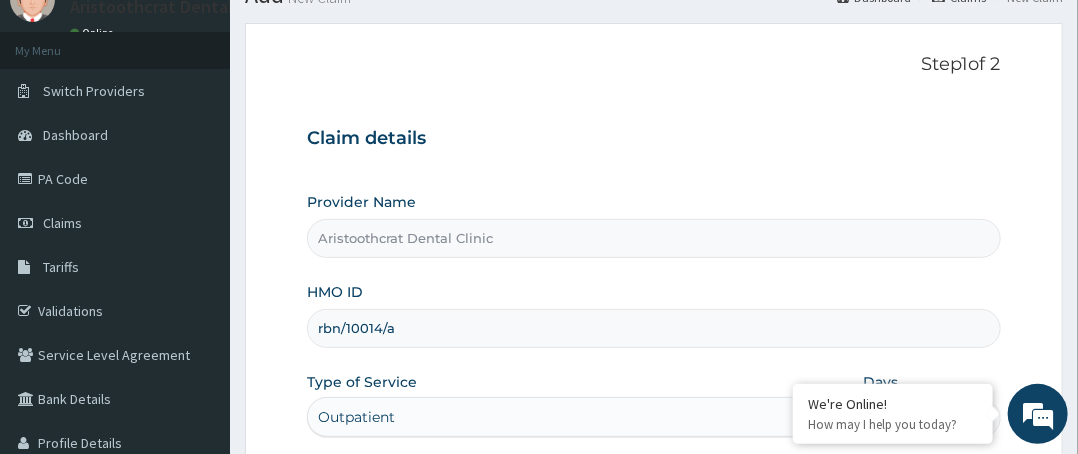 scroll, scrollTop: 200, scrollLeft: 0, axis: vertical 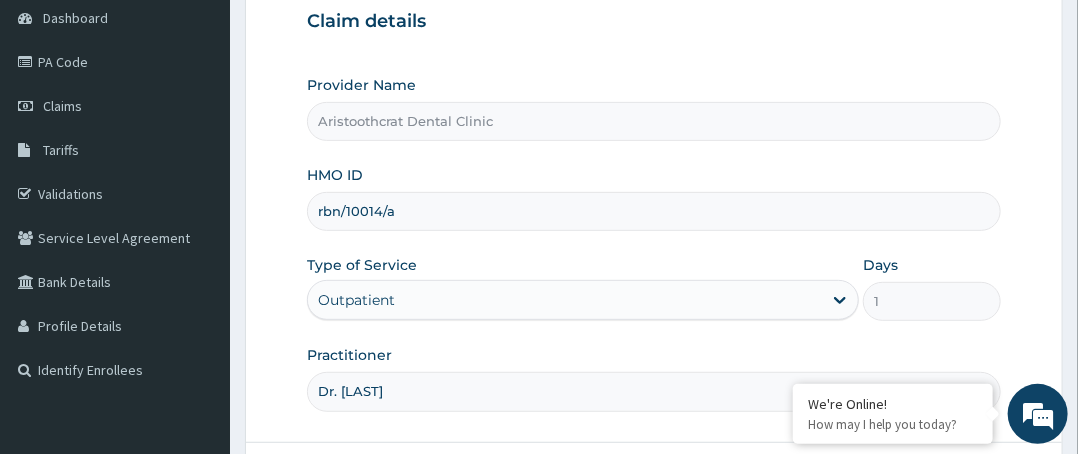 drag, startPoint x: 393, startPoint y: 213, endPoint x: 313, endPoint y: 210, distance: 80.05623 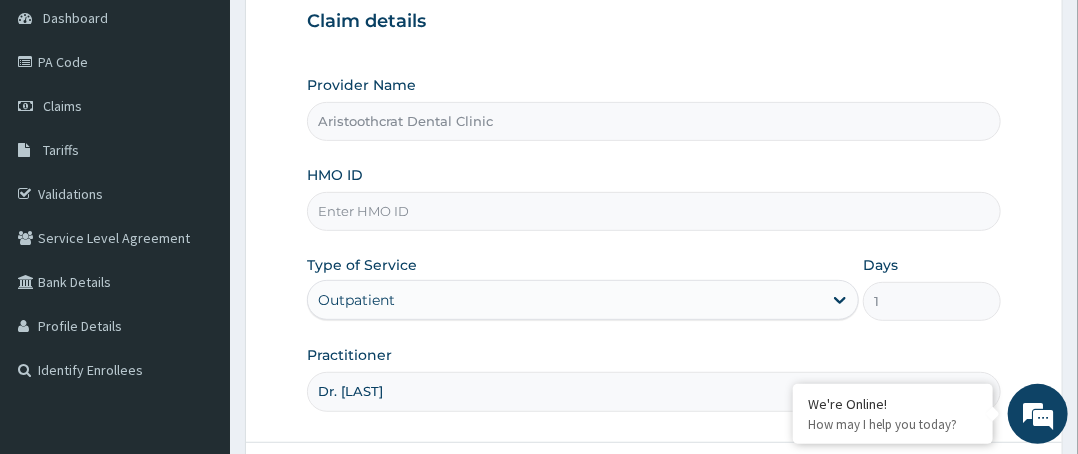 paste on "PIT/10042/A" 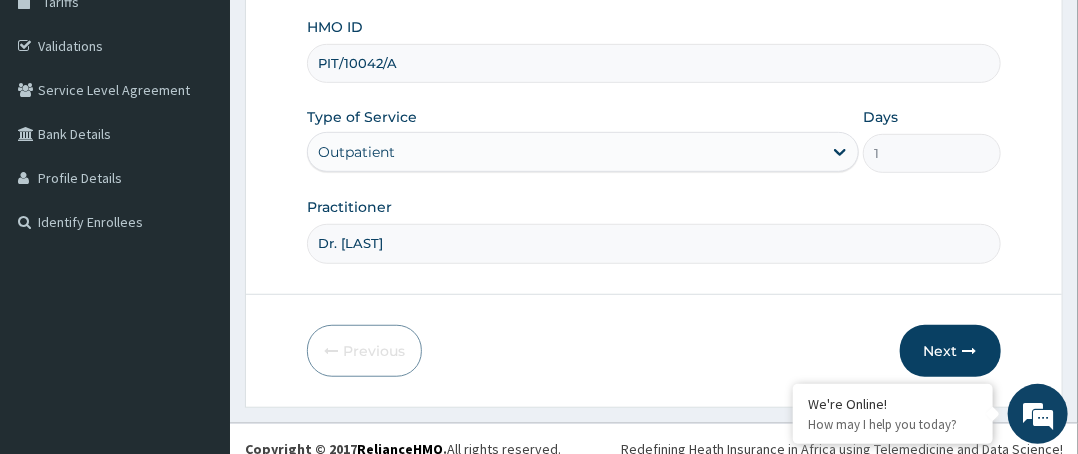 scroll, scrollTop: 364, scrollLeft: 0, axis: vertical 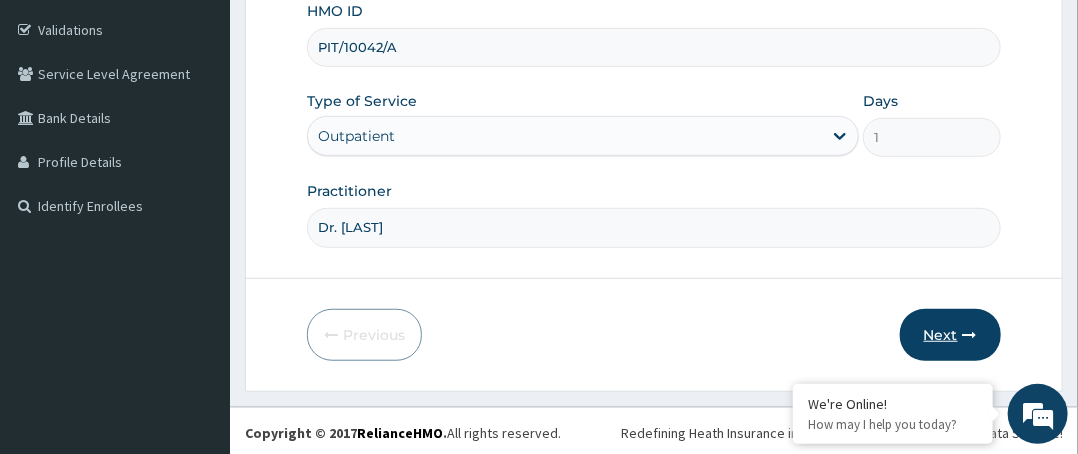 type on "PIT/10042/A" 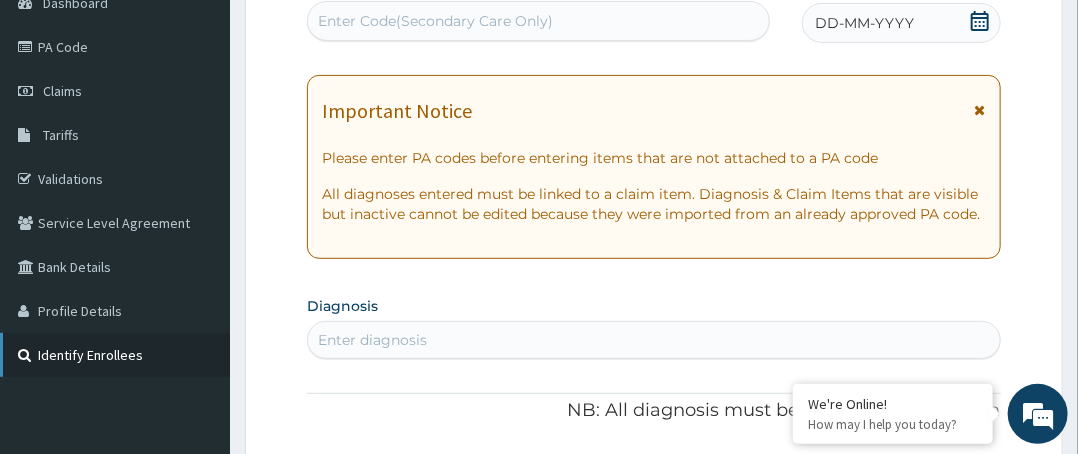 scroll, scrollTop: 64, scrollLeft: 0, axis: vertical 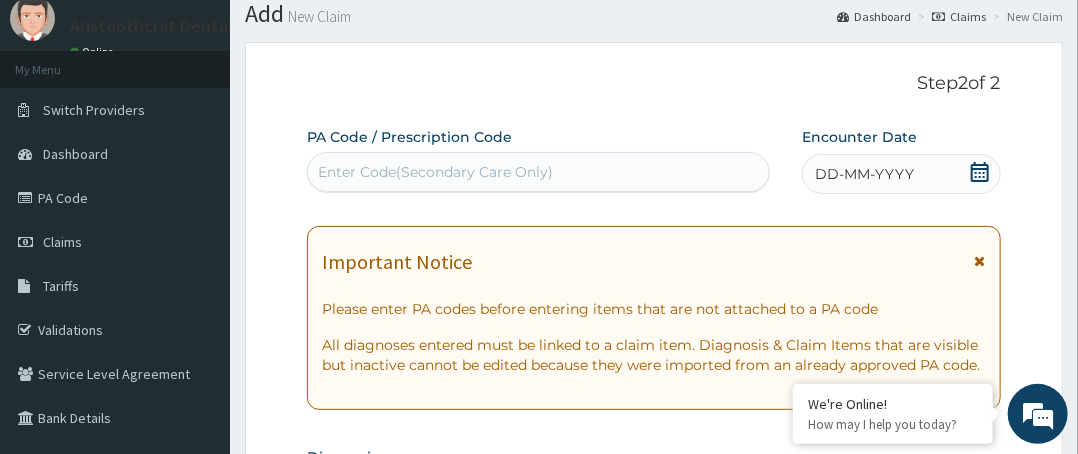 click on "Enter Code(Secondary Care Only)" at bounding box center [435, 172] 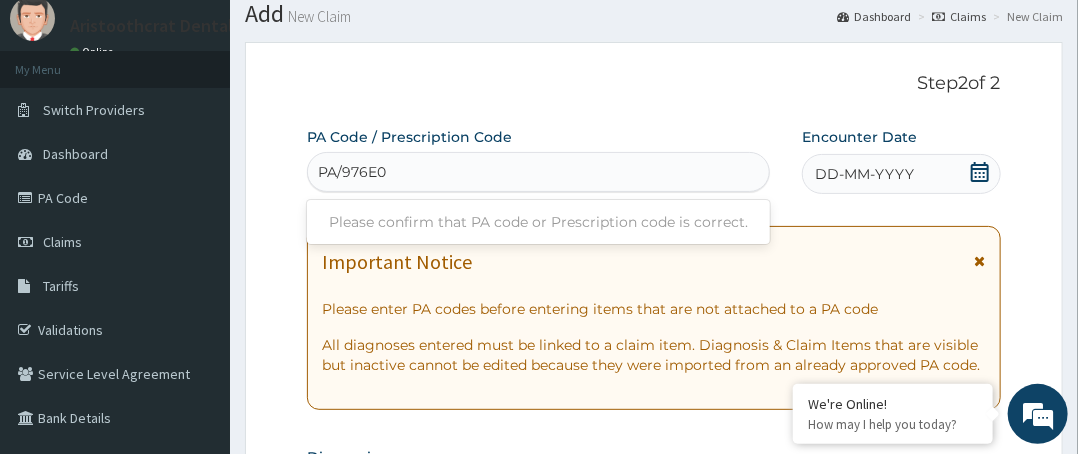type on "PA/976E0F" 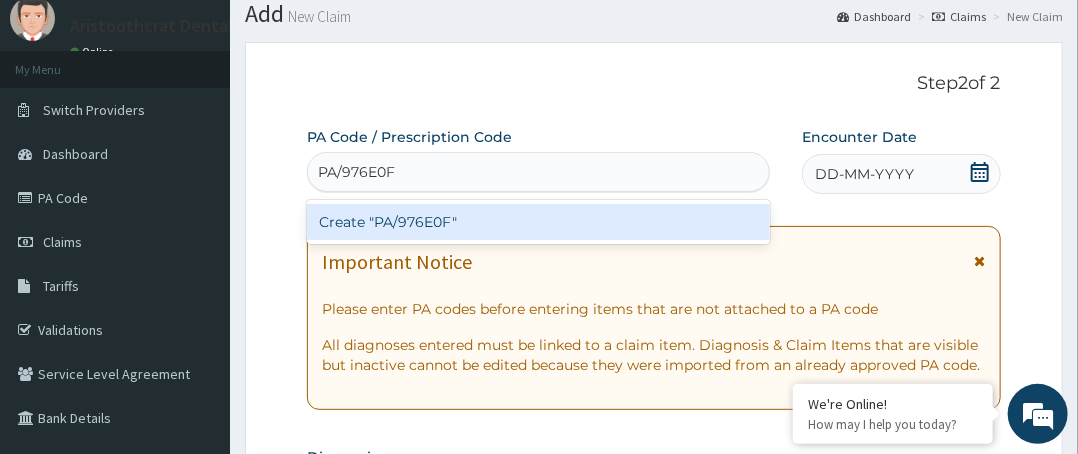 click on "Create "PA/976E0F"" at bounding box center [538, 222] 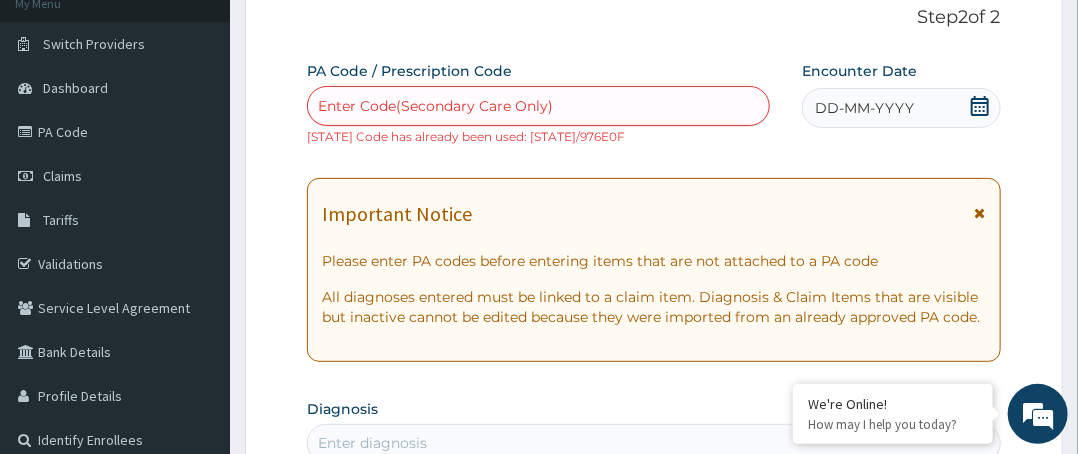 scroll, scrollTop: 164, scrollLeft: 0, axis: vertical 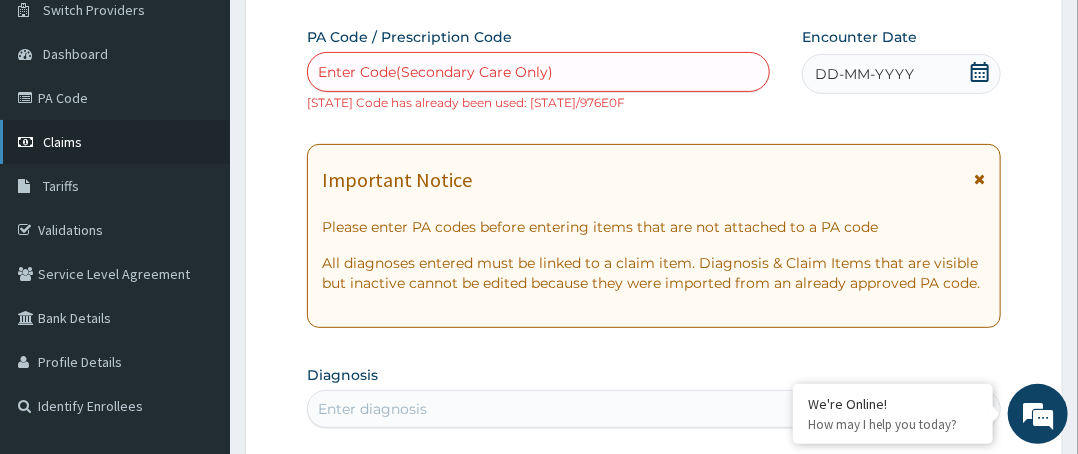 click on "Claims" at bounding box center (115, 142) 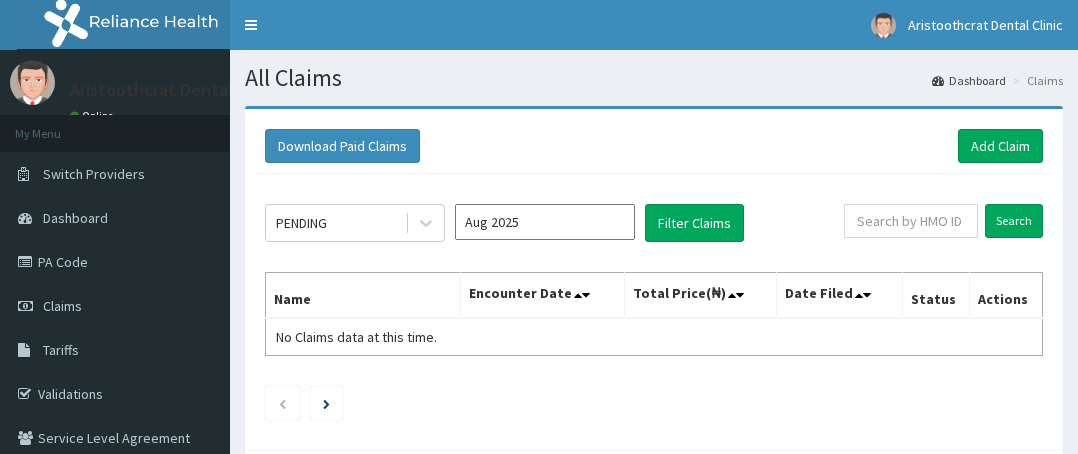 scroll, scrollTop: 0, scrollLeft: 0, axis: both 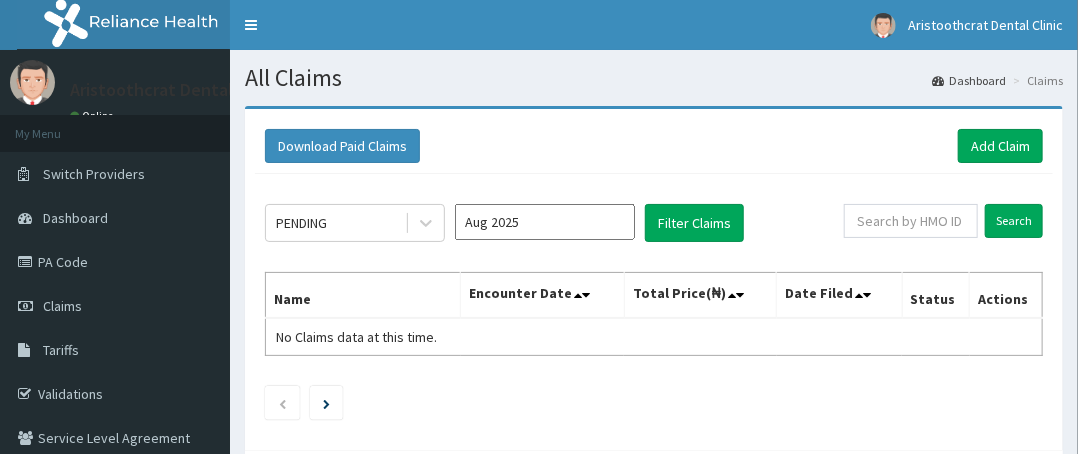 click on "Aug 2025" at bounding box center (545, 222) 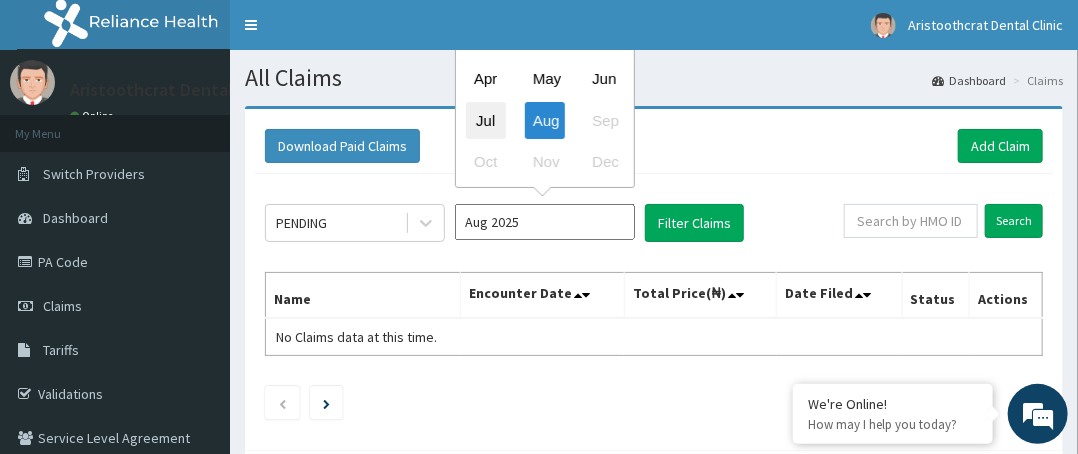 click on "Jul" at bounding box center (486, 120) 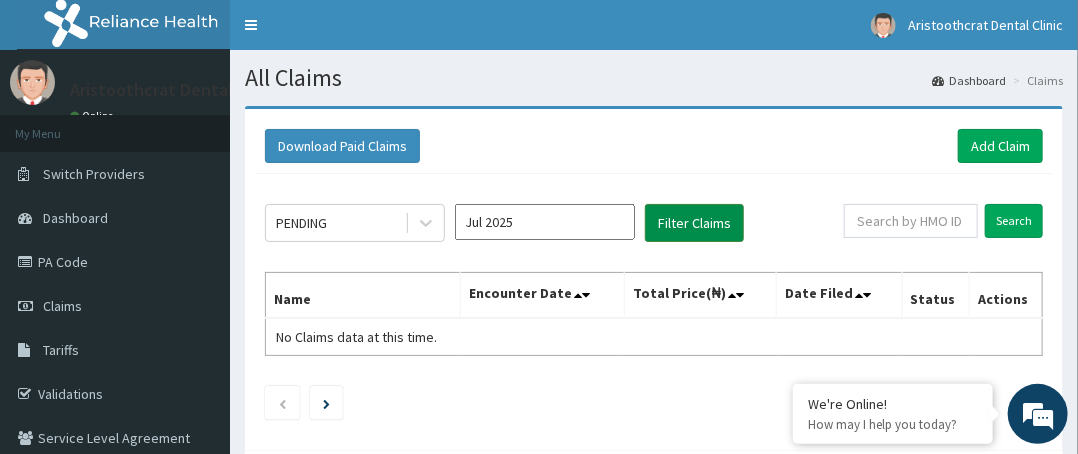 click on "Filter Claims" at bounding box center (694, 223) 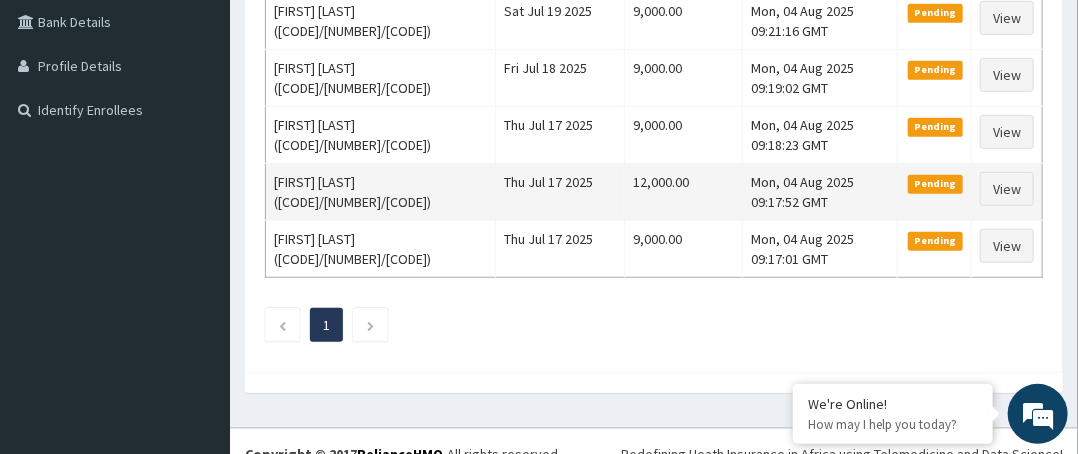 scroll, scrollTop: 480, scrollLeft: 0, axis: vertical 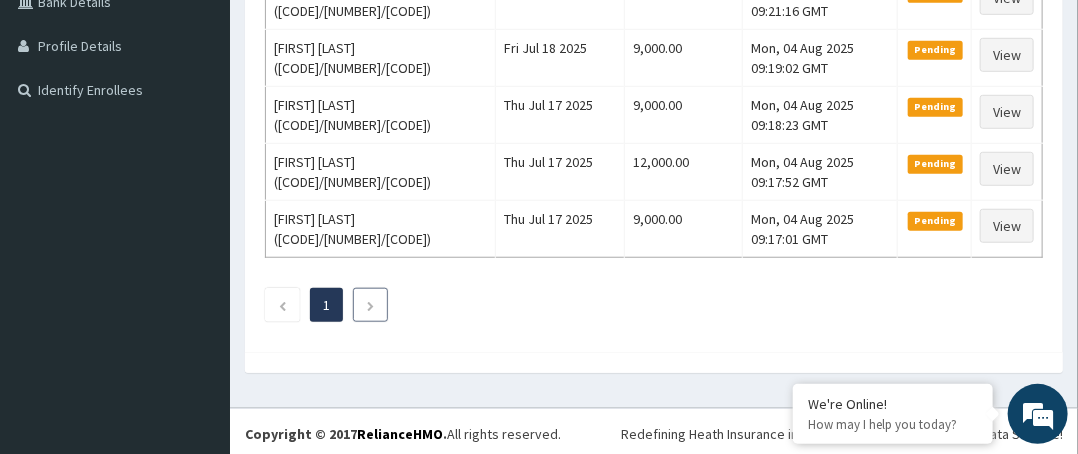click at bounding box center [370, 306] 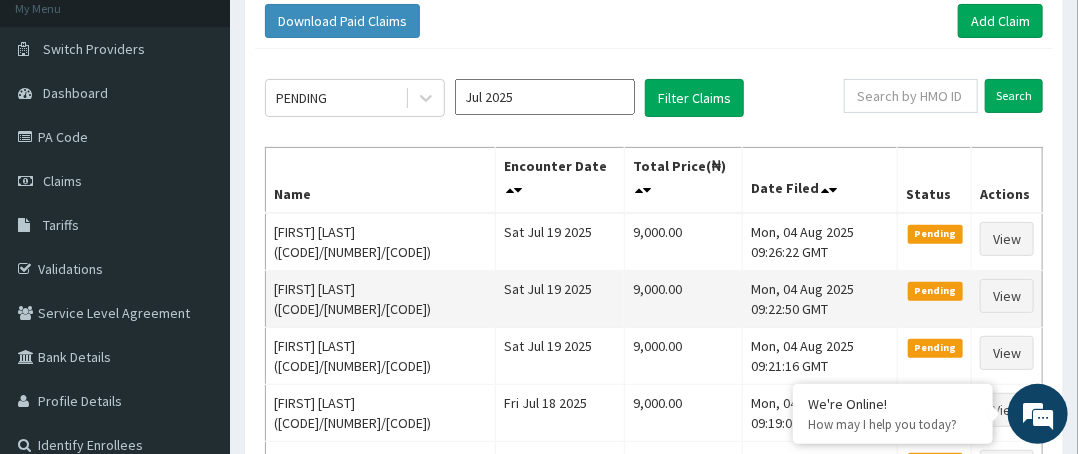 scroll, scrollTop: 80, scrollLeft: 0, axis: vertical 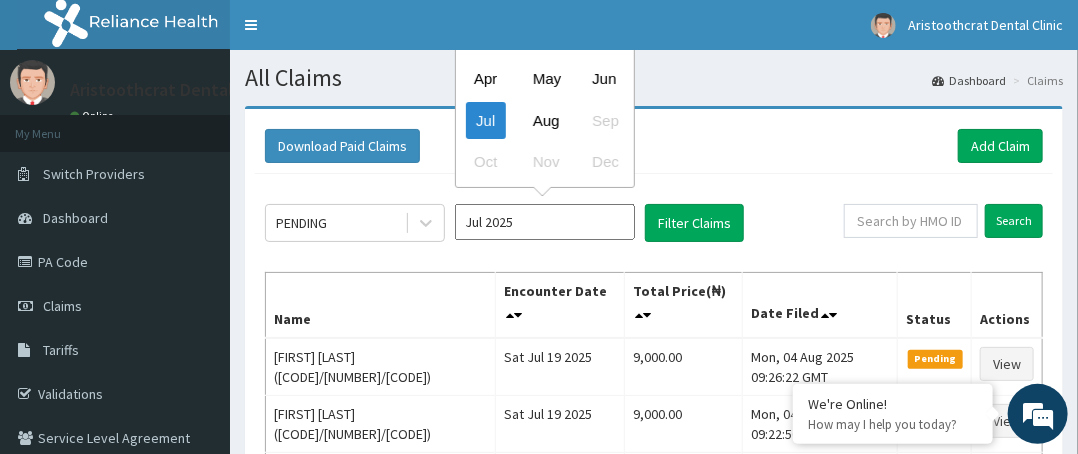 click on "Jul 2025" at bounding box center (545, 222) 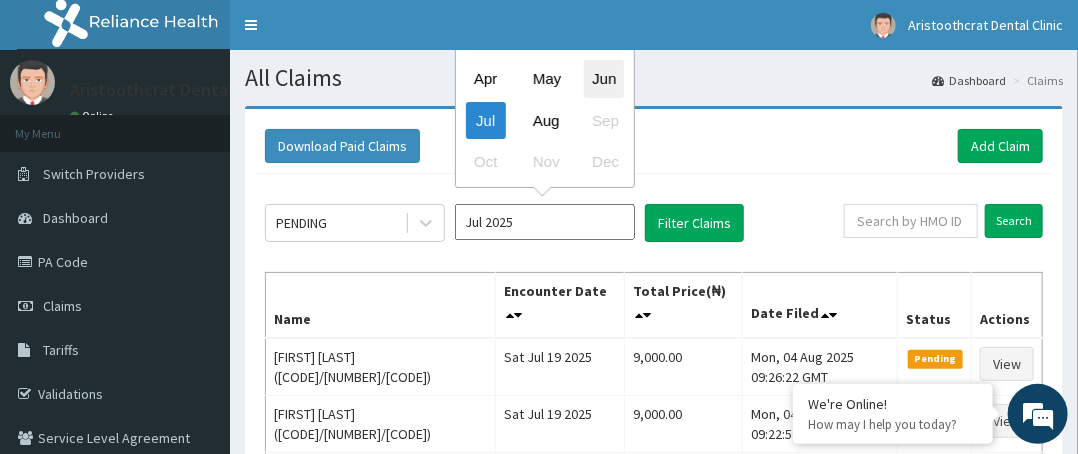 click on "Jun" at bounding box center (604, 79) 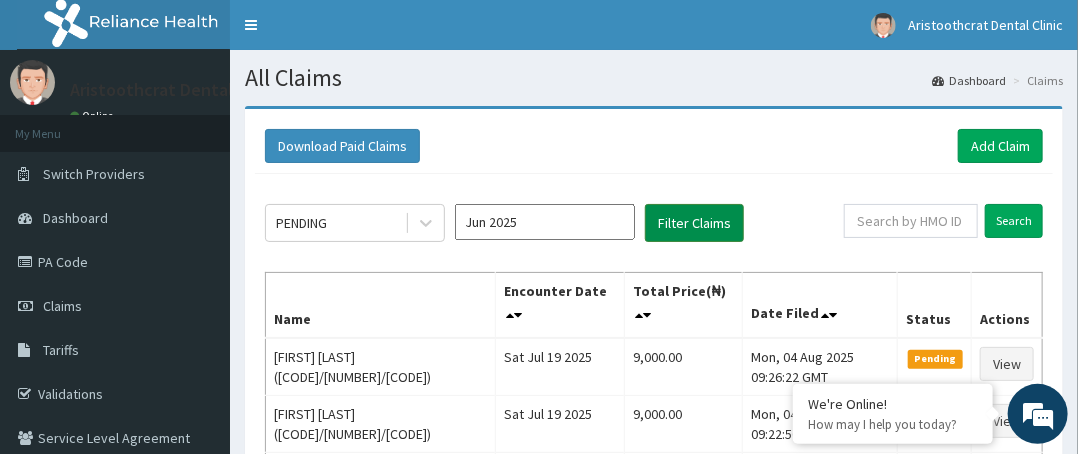 click on "Filter Claims" at bounding box center [694, 223] 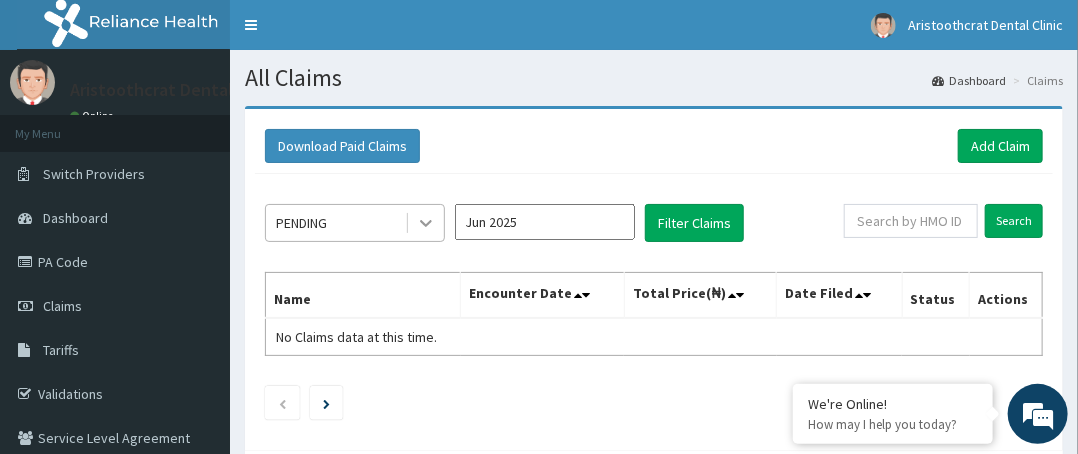 click 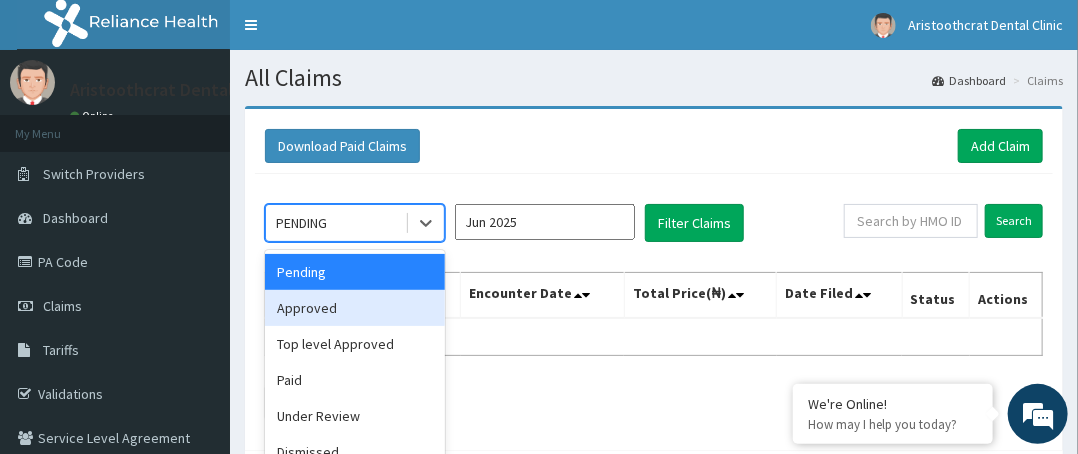 click on "Approved" at bounding box center (355, 308) 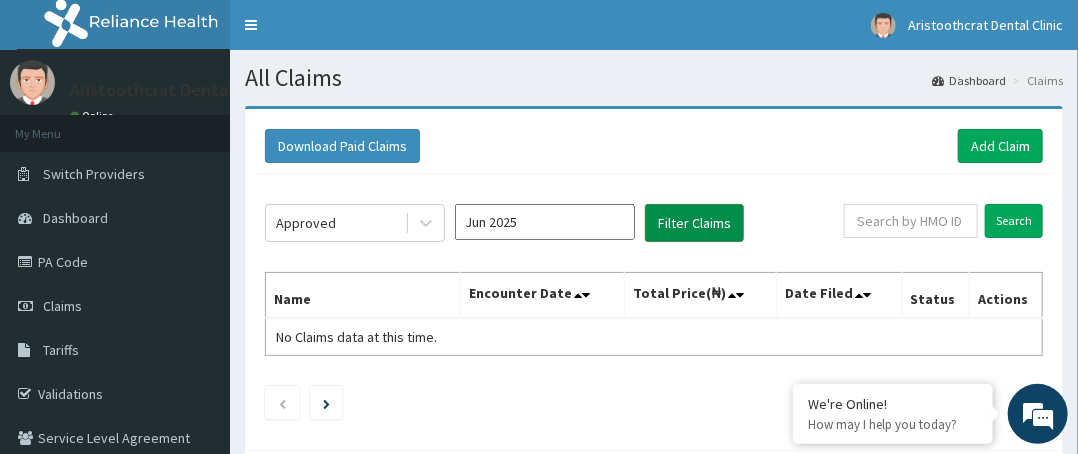 click on "Filter Claims" at bounding box center (694, 223) 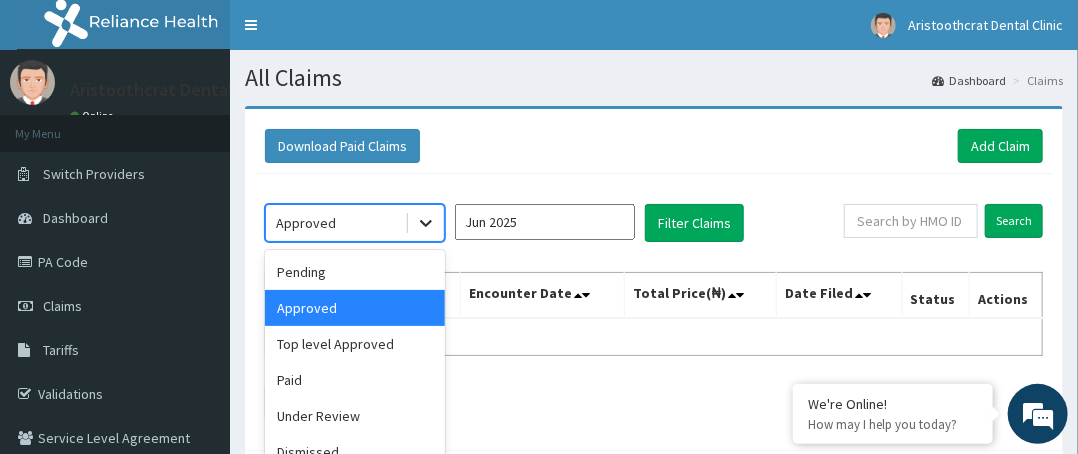 click at bounding box center (426, 223) 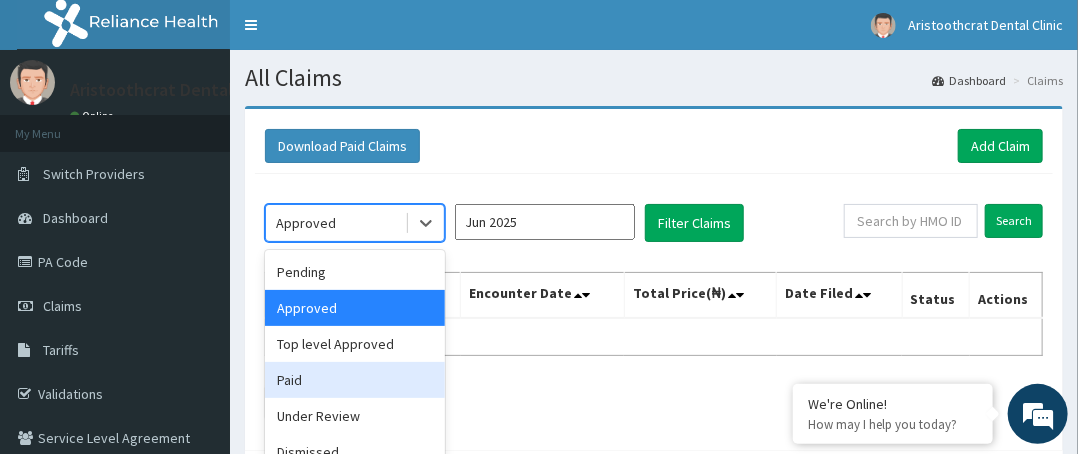 click on "Paid" at bounding box center (355, 380) 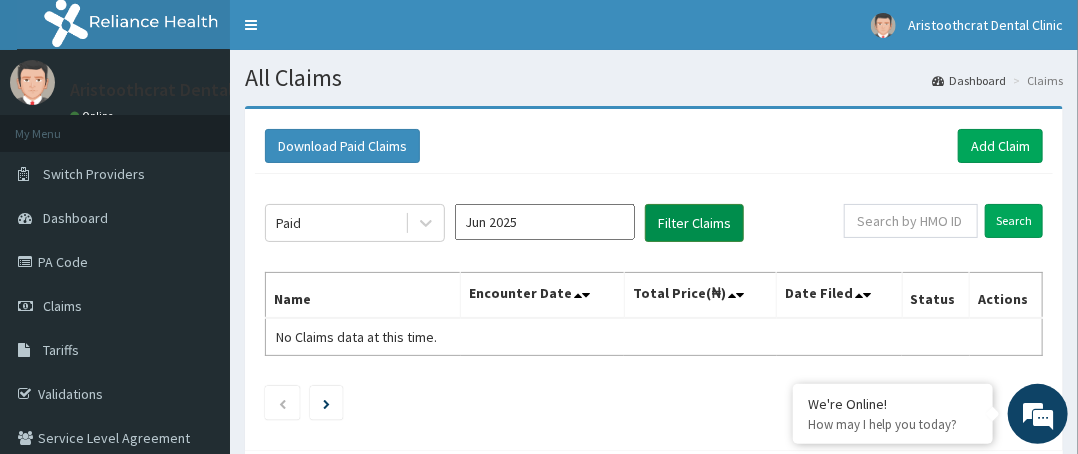 click on "Filter Claims" at bounding box center (694, 223) 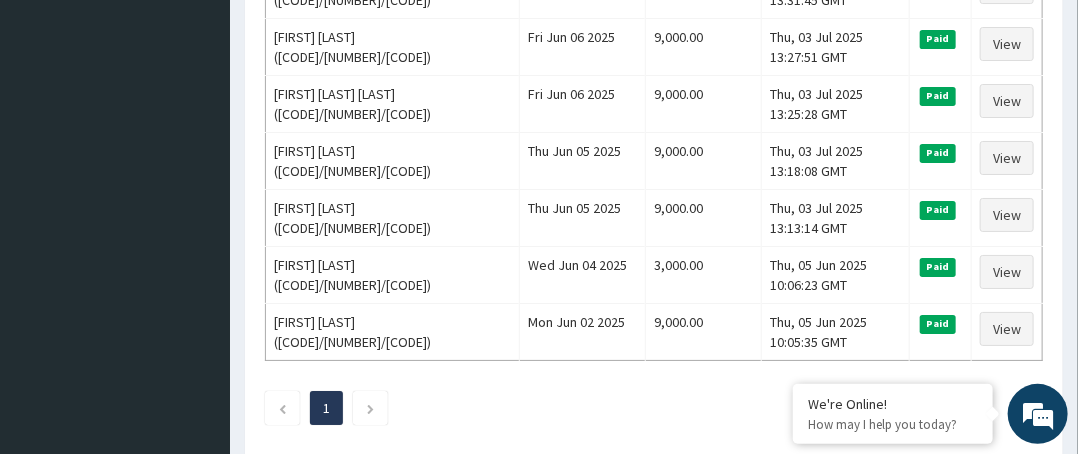 scroll, scrollTop: 2696, scrollLeft: 0, axis: vertical 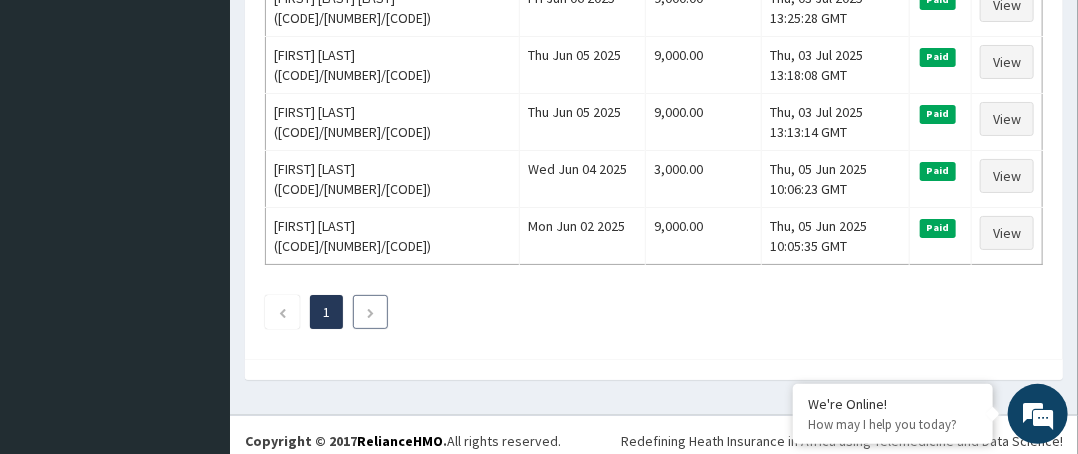 click at bounding box center (370, 312) 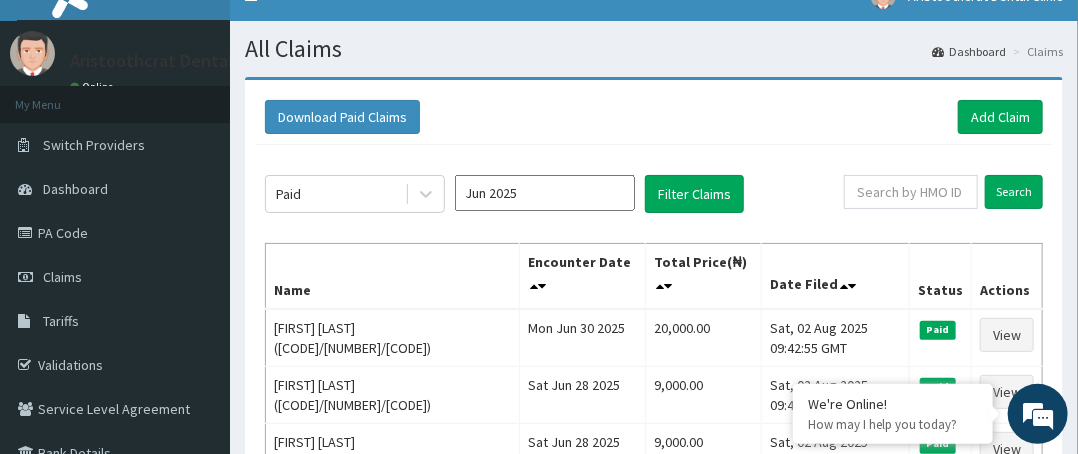 scroll, scrollTop: 0, scrollLeft: 0, axis: both 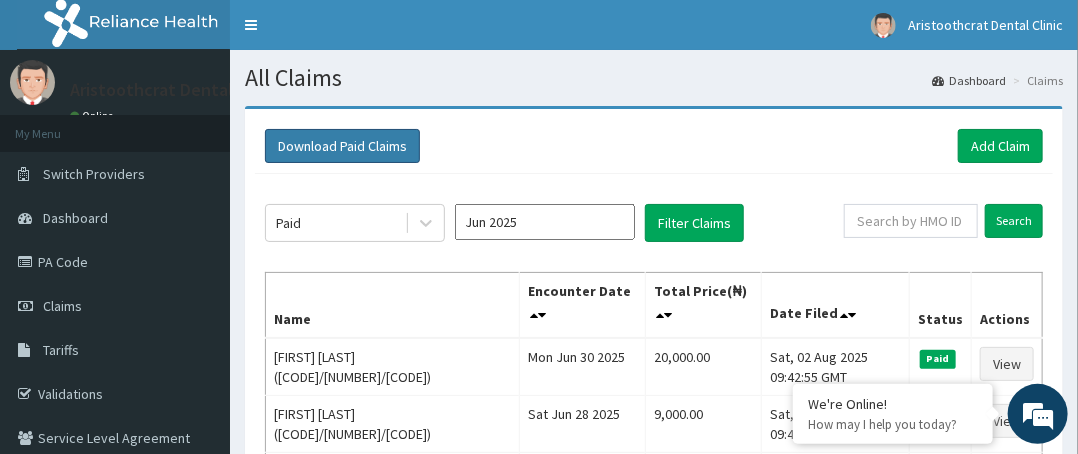 click on "Download Paid Claims" at bounding box center (342, 146) 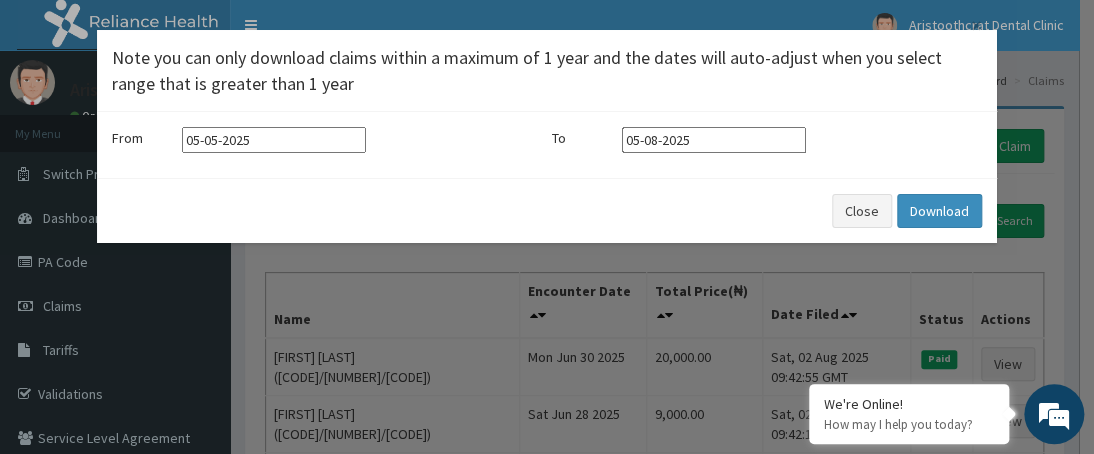 click on "05-08-2025" at bounding box center [714, 140] 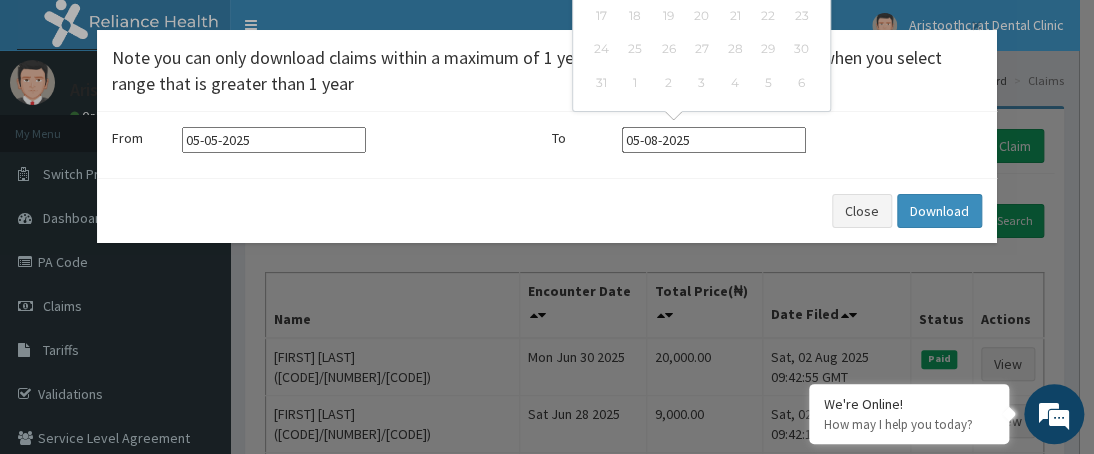 click on "05-08-2025" at bounding box center [714, 140] 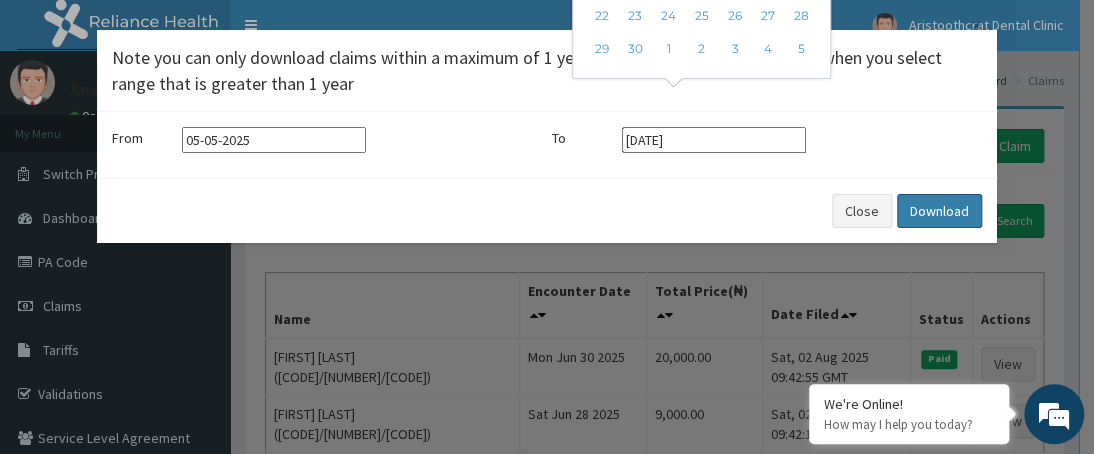 type on "[DATE]" 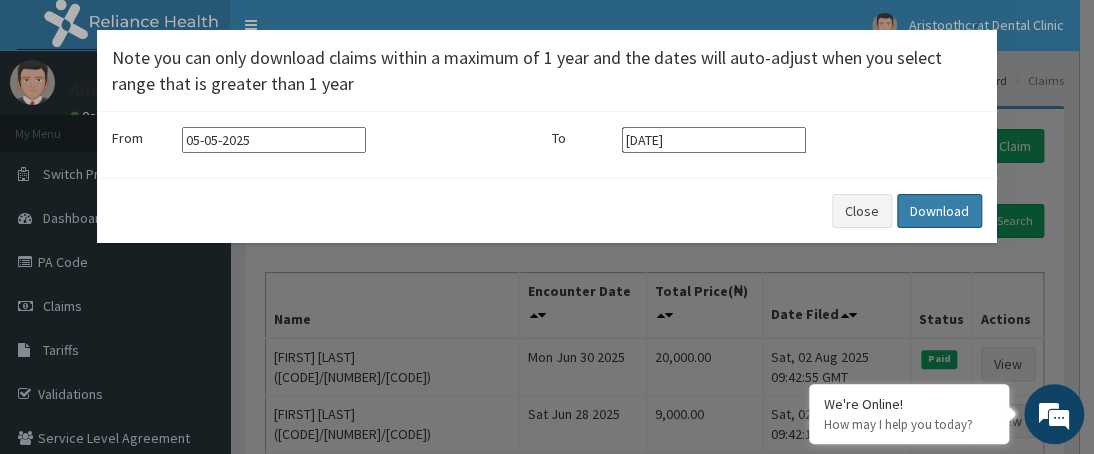 click on "Download" at bounding box center [939, 211] 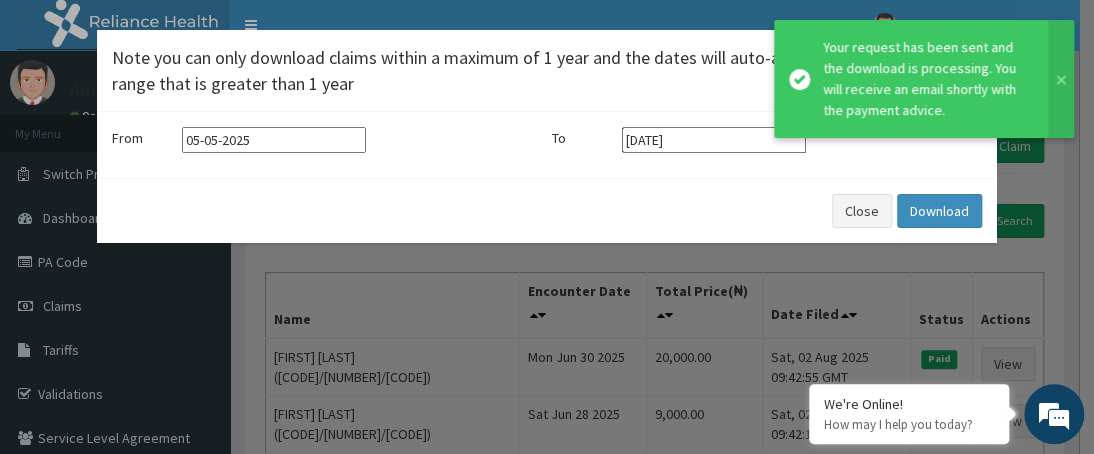 click on "From [DATE] To [DATE]" at bounding box center (547, 145) 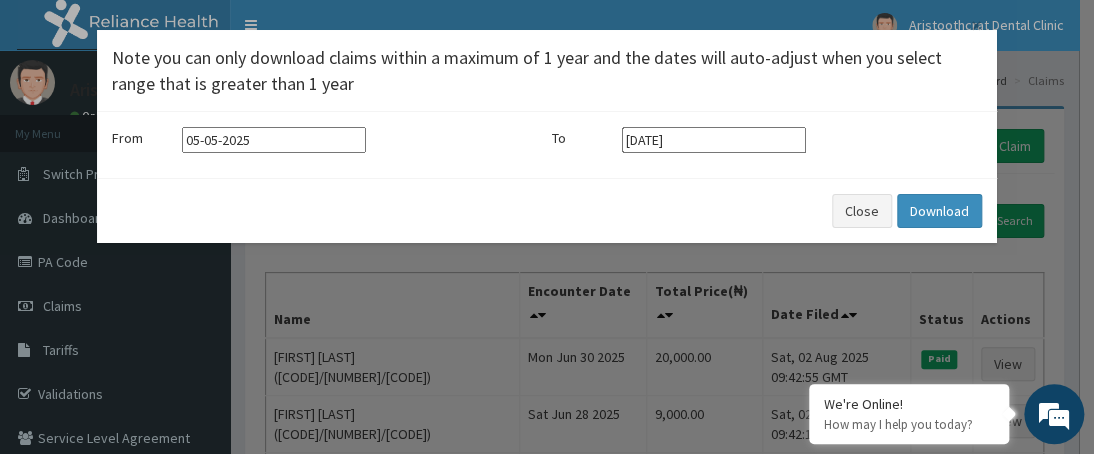 click on "× Note you can only download claims within a maximum of 1 year and the dates will auto-adjust when you select range that is greater than 1 year From [DATE] To [DATE] Close Download" at bounding box center [547, 227] 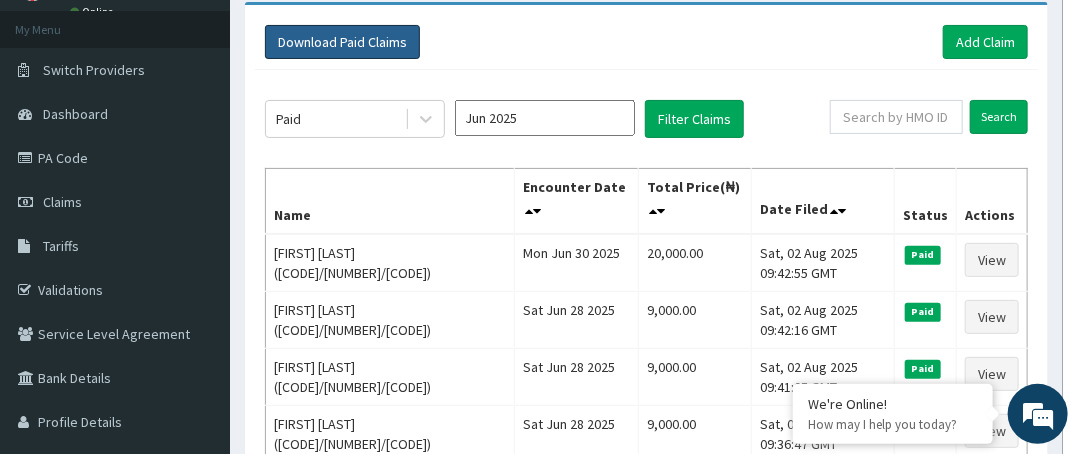 scroll, scrollTop: 0, scrollLeft: 0, axis: both 